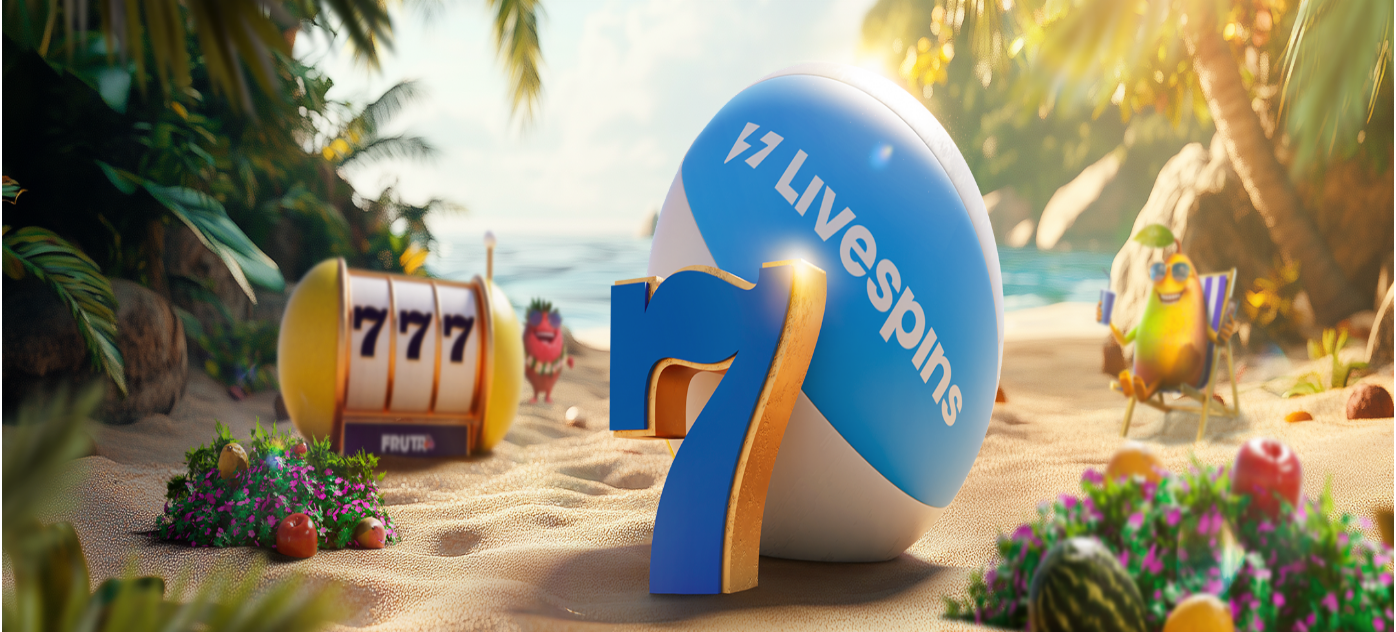 scroll, scrollTop: 0, scrollLeft: 0, axis: both 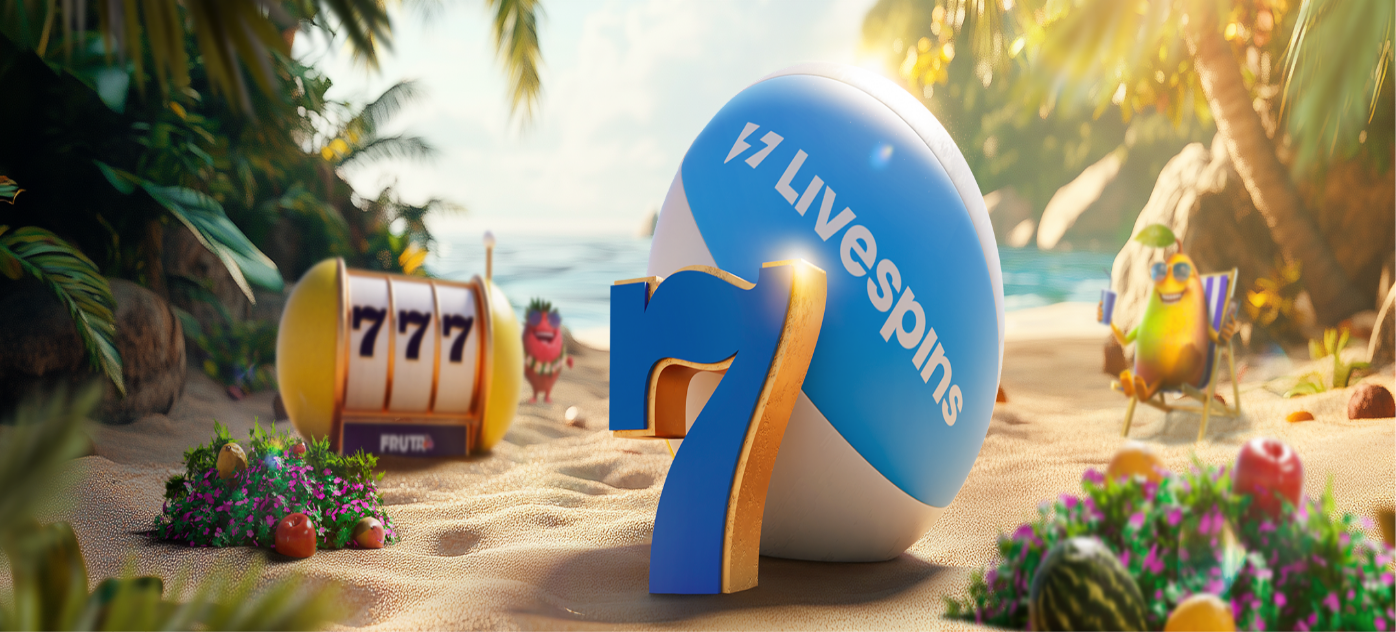 click on "Ymmärrän" at bounding box center [151, 5437] 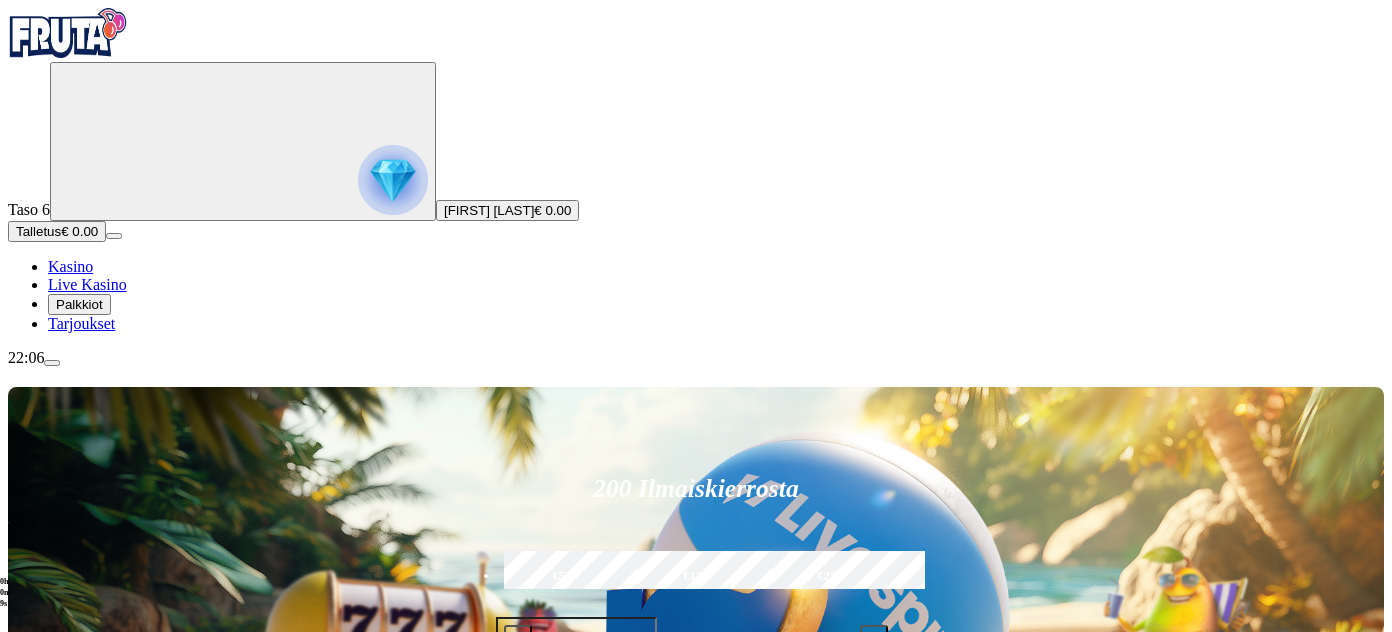 click on "Talletus" at bounding box center (38, 231) 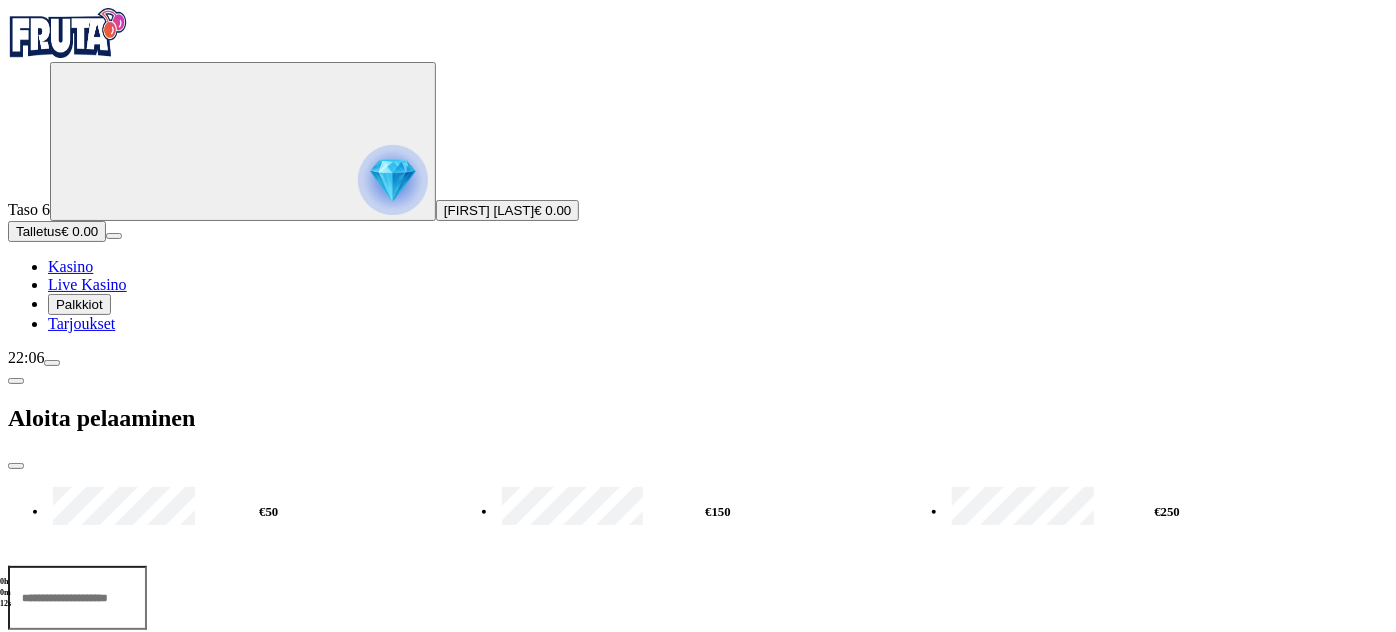 click on "***" at bounding box center [77, 598] 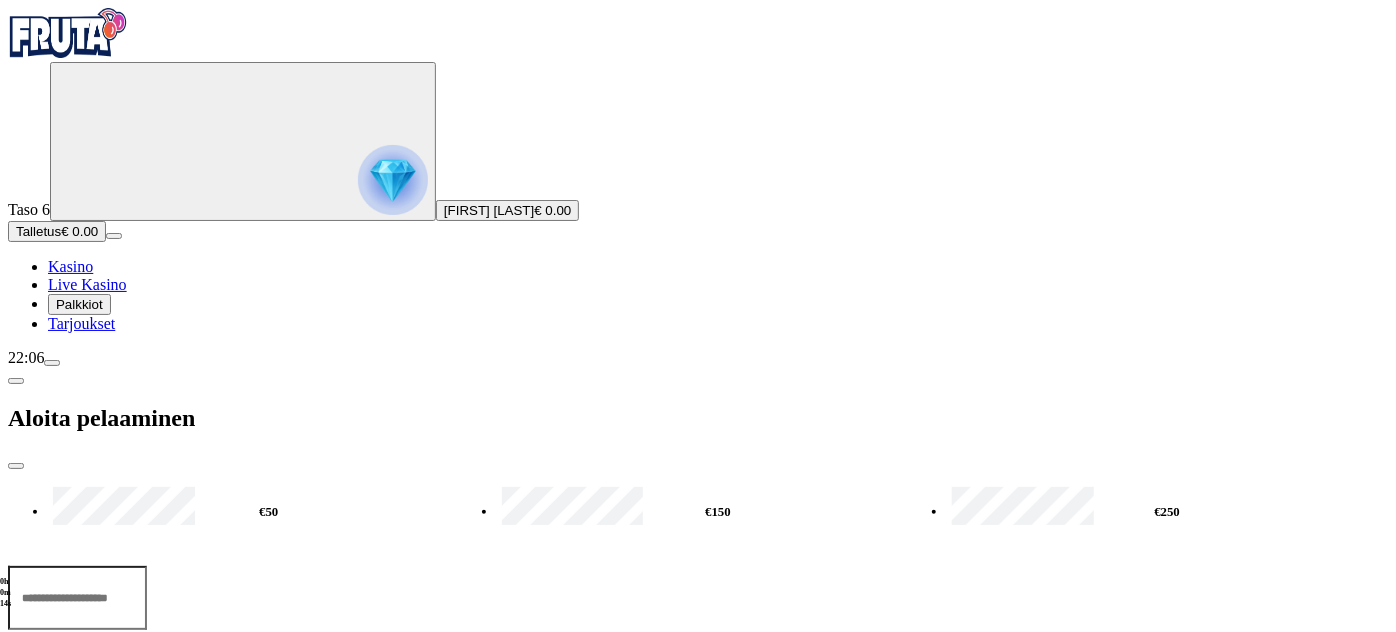type on "*" 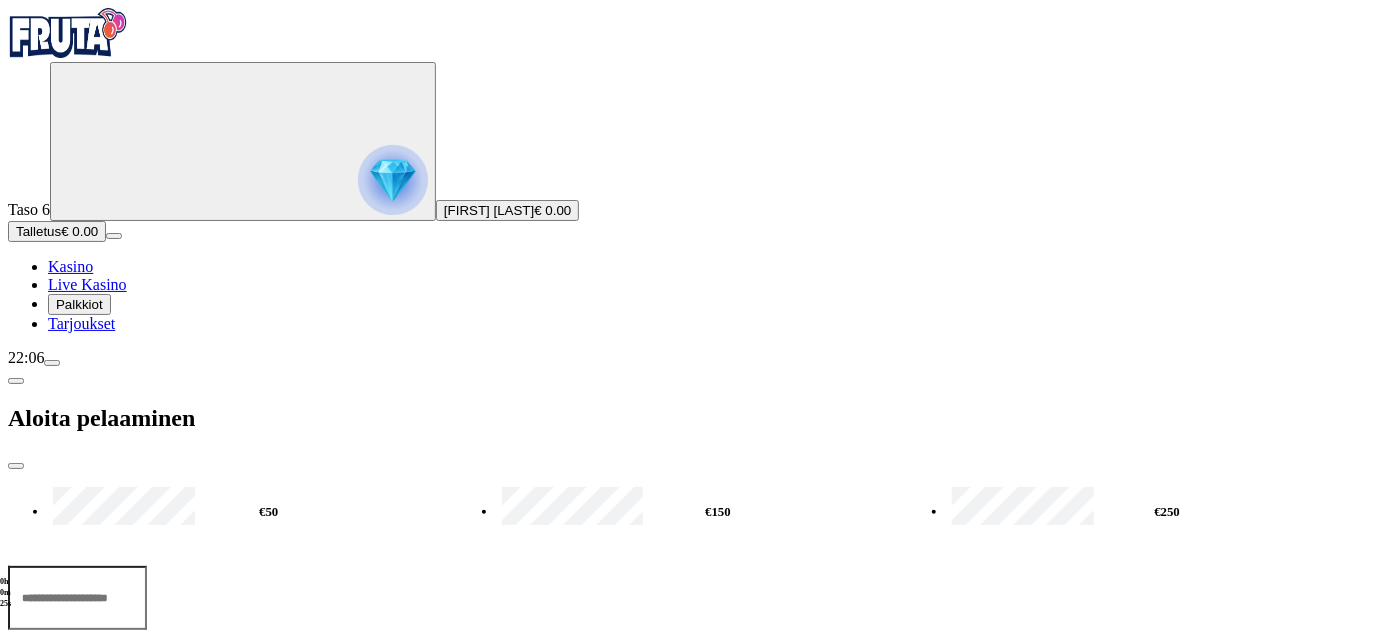type on "***" 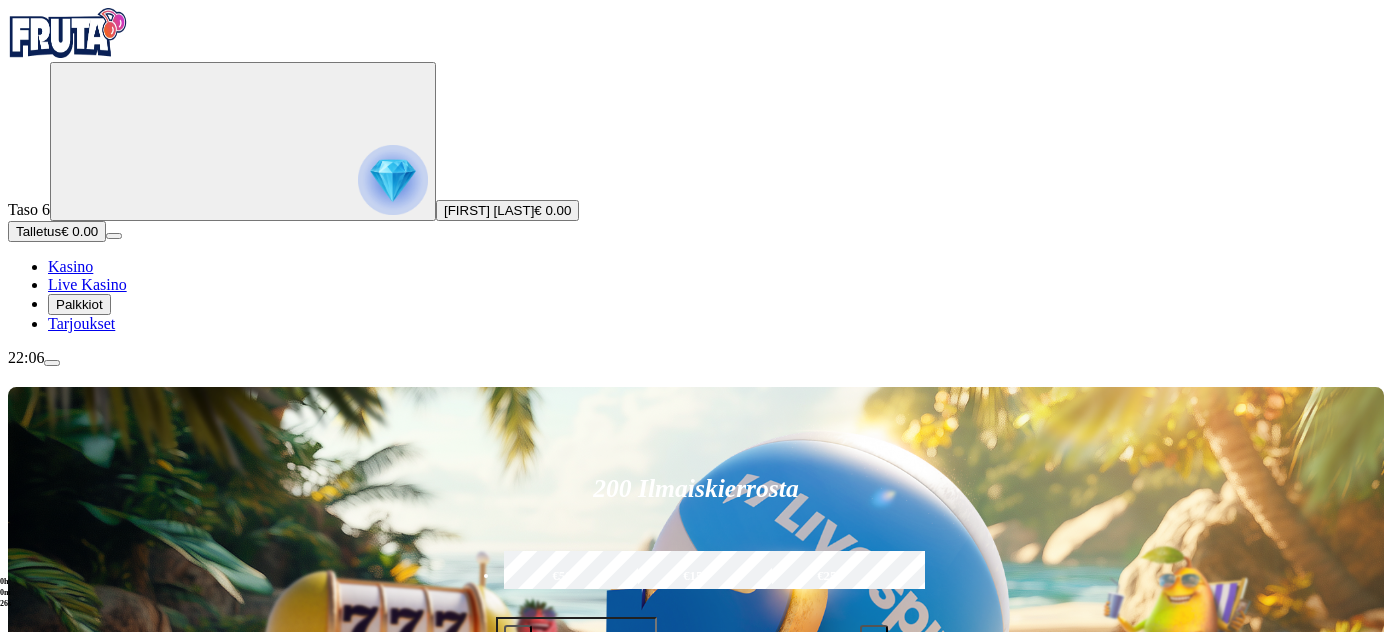 click on "Palkkiot" at bounding box center (79, 304) 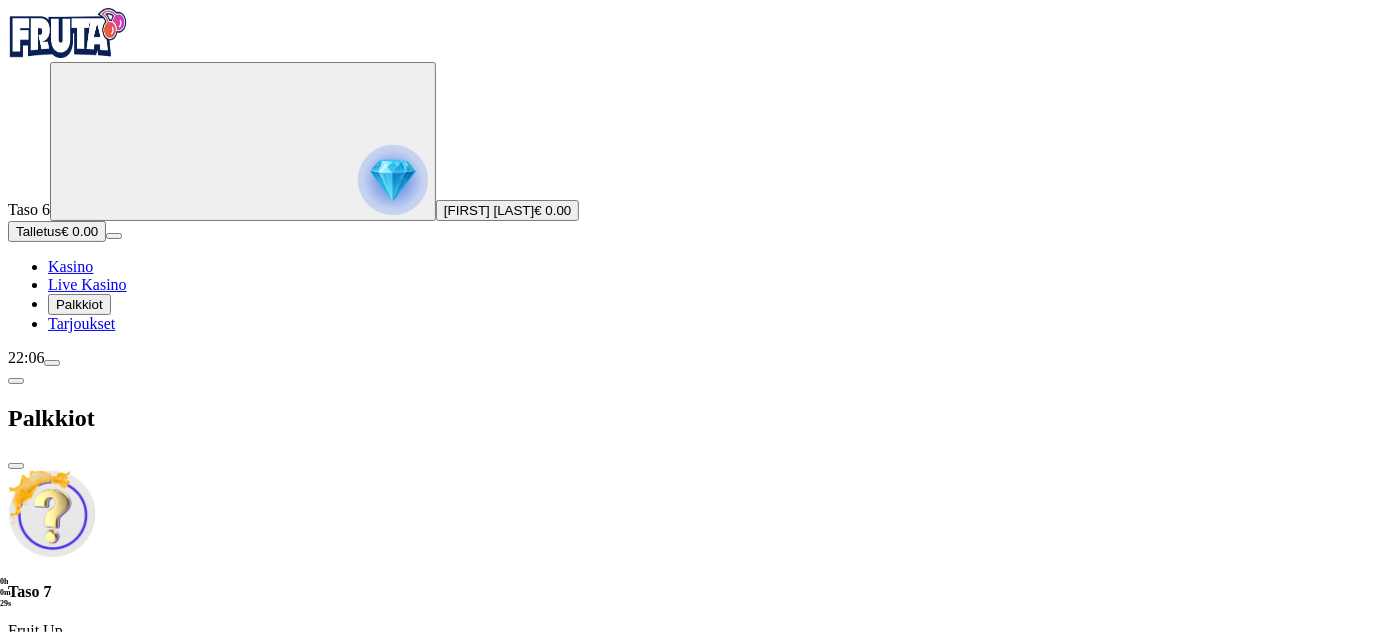 click on "Tarjoukset" at bounding box center (81, 323) 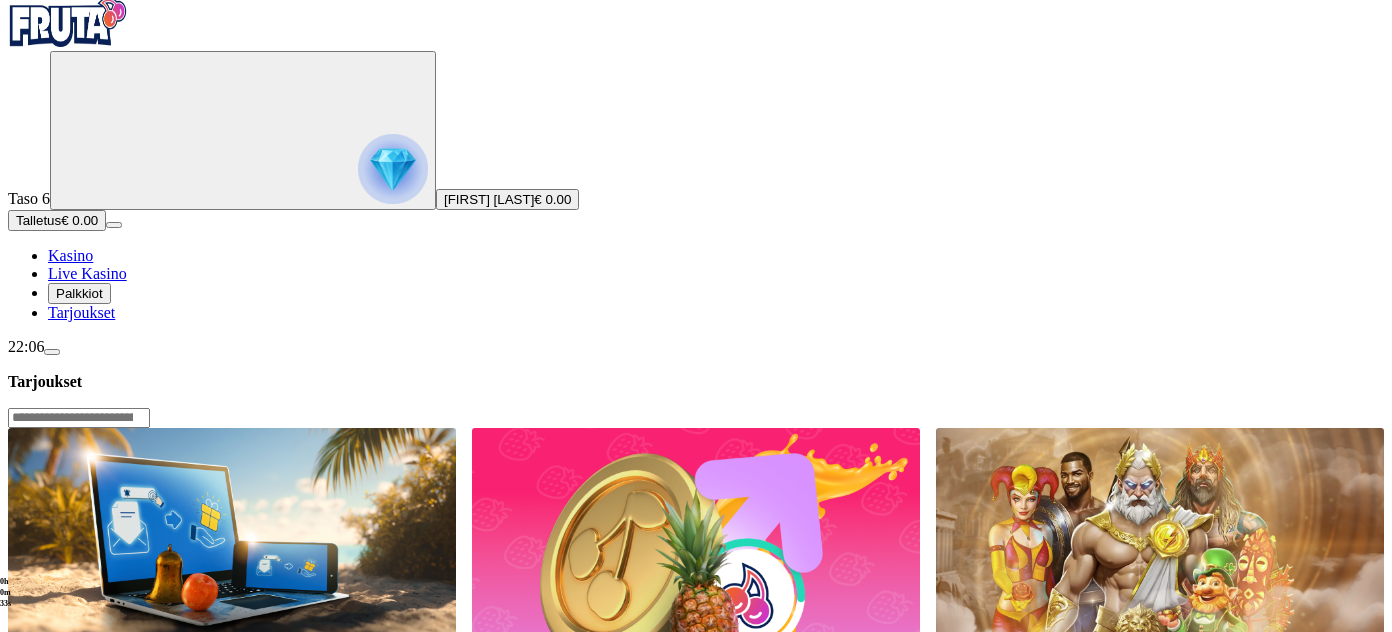 scroll, scrollTop: 0, scrollLeft: 0, axis: both 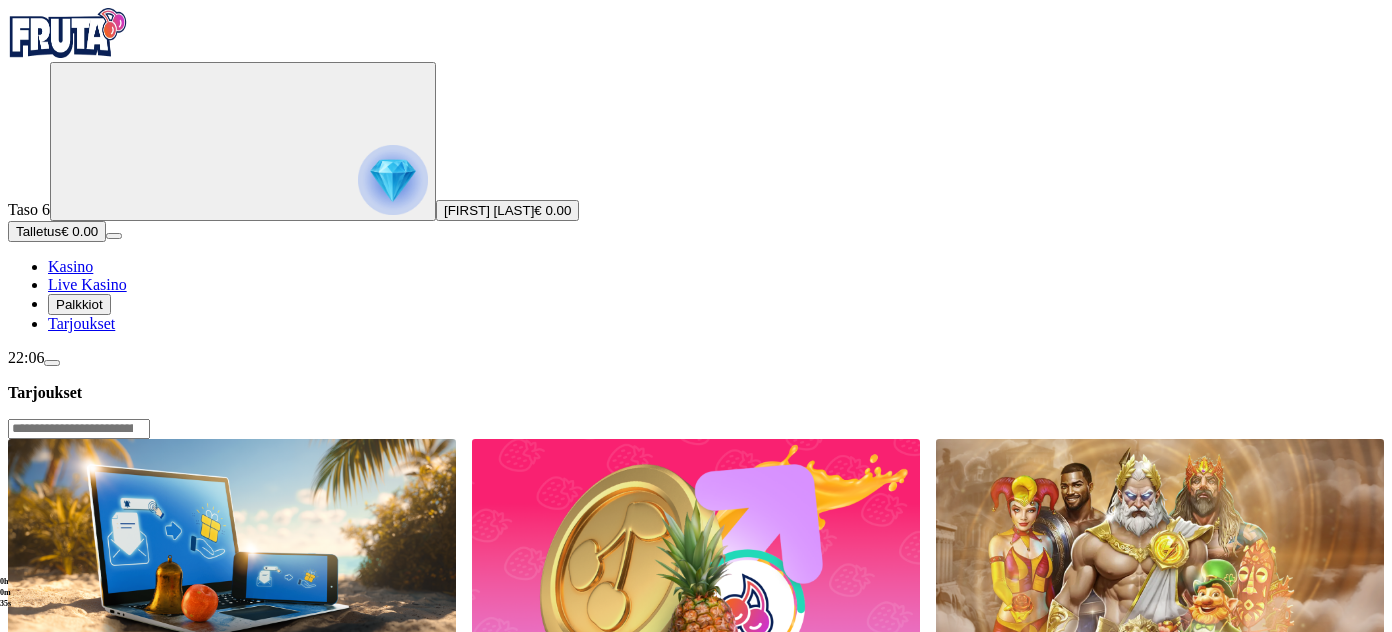 click 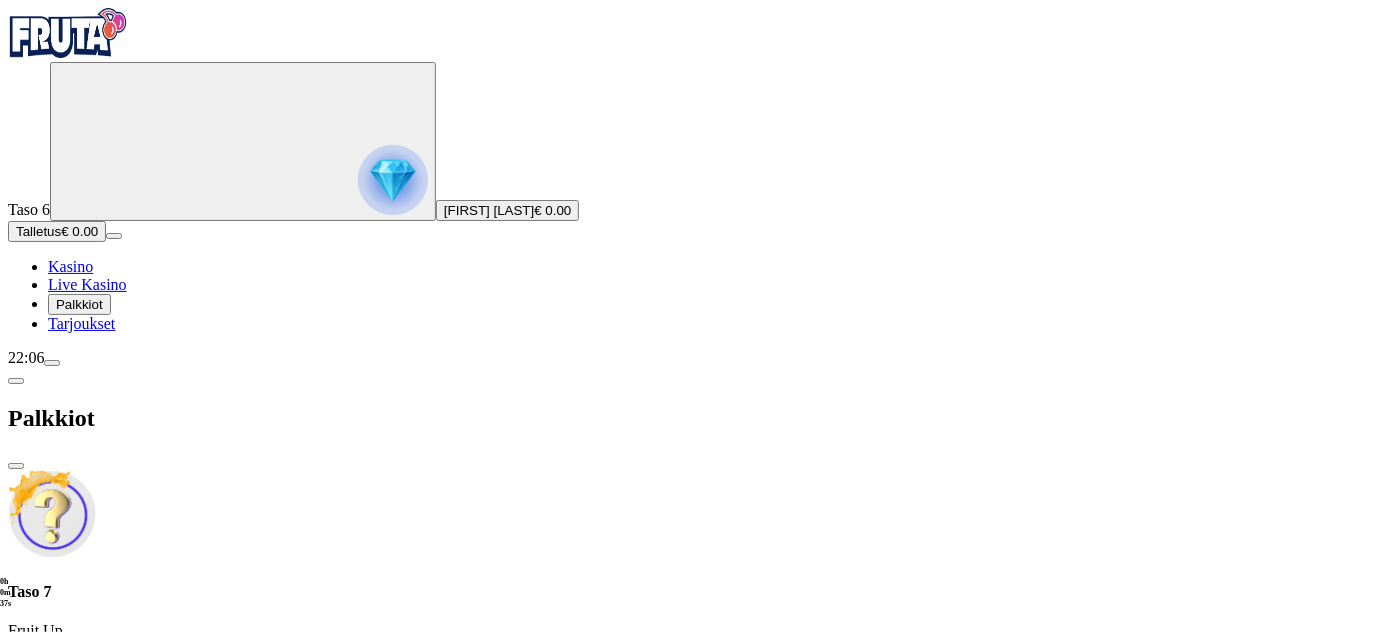 click on "Talletus" at bounding box center (38, 231) 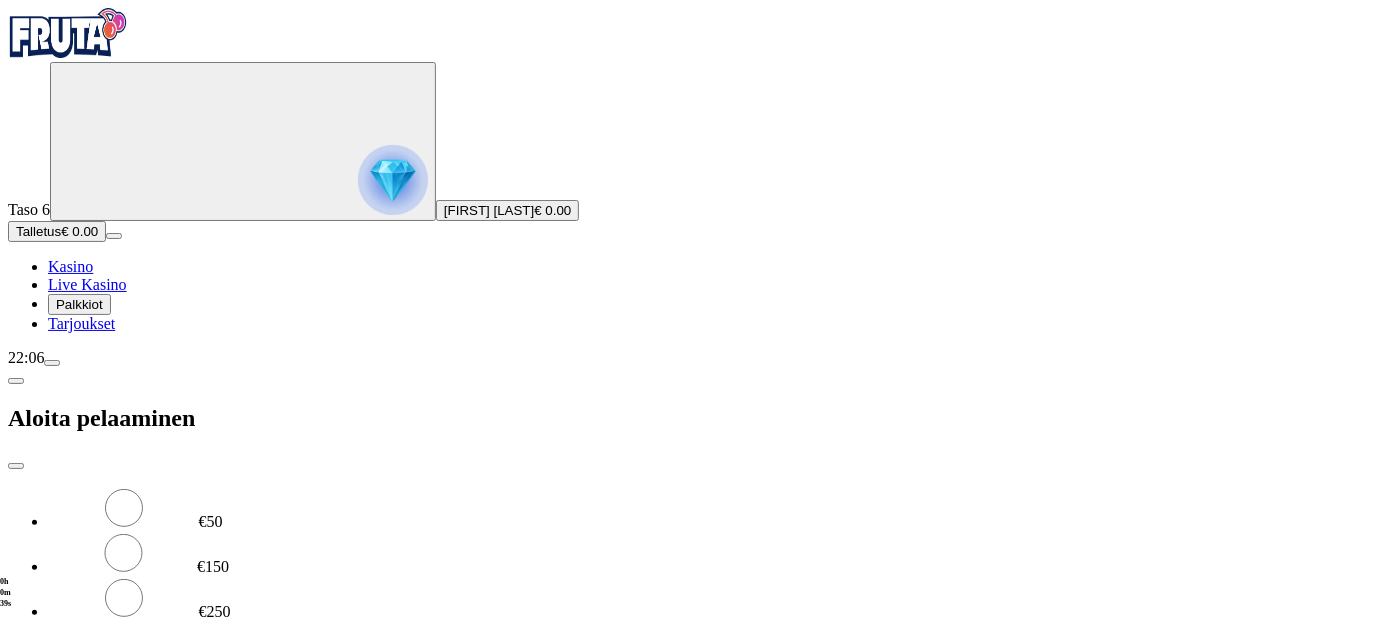 click on "***" at bounding box center [79, 648] 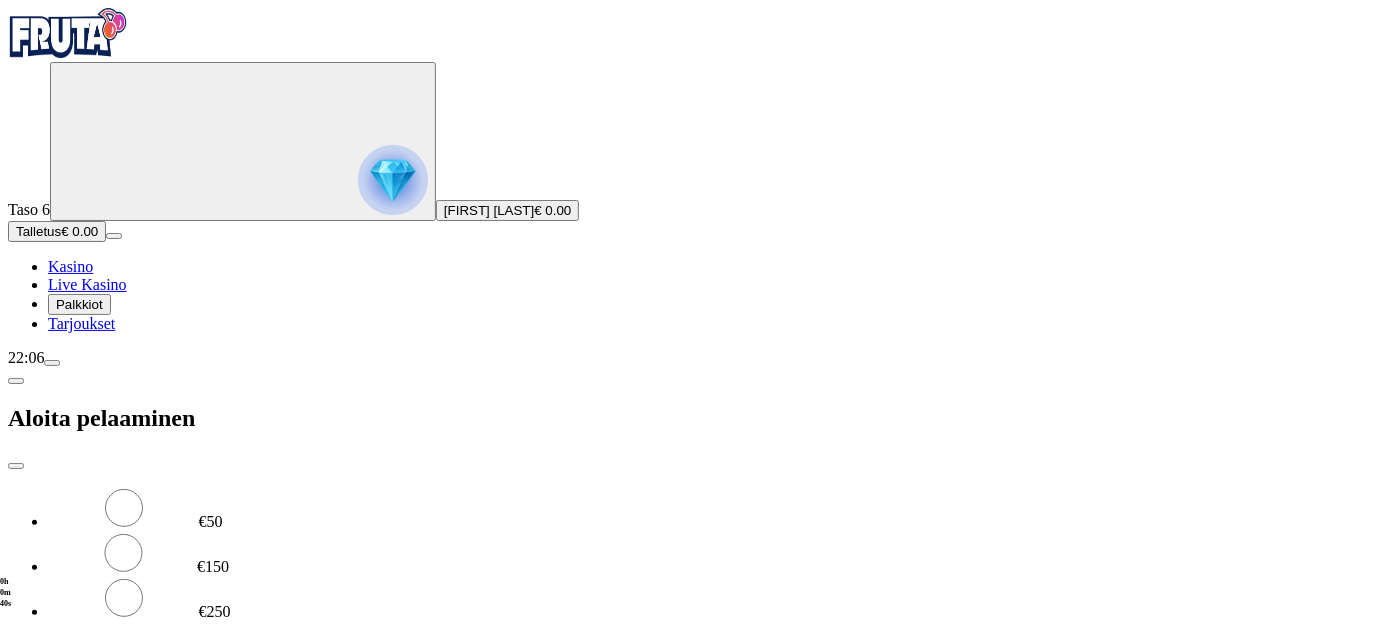 type on "*" 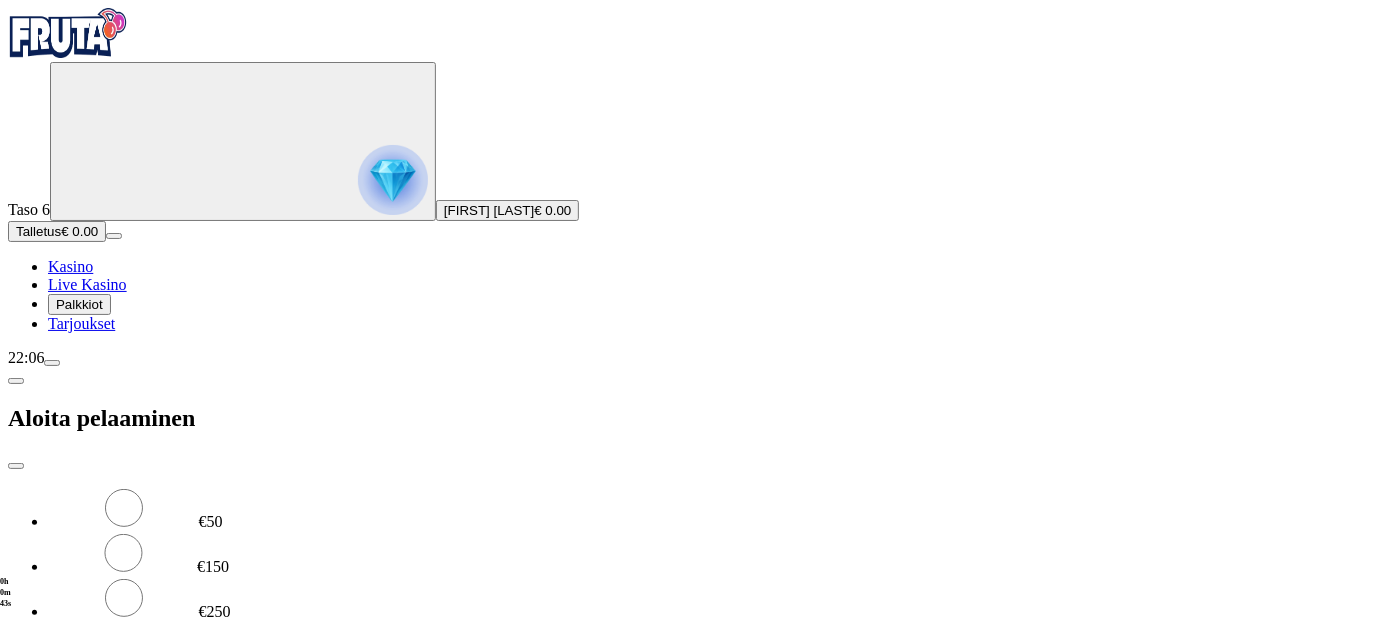 type on "***" 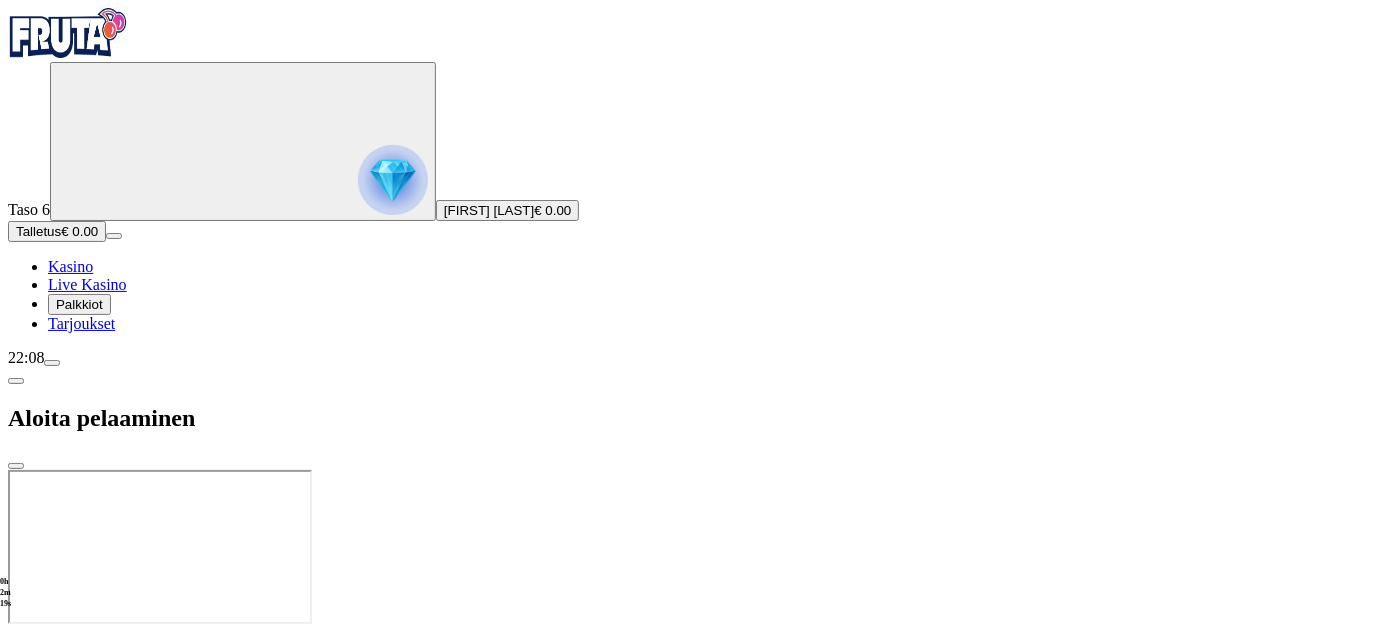 click on "Kasino" at bounding box center [70, 266] 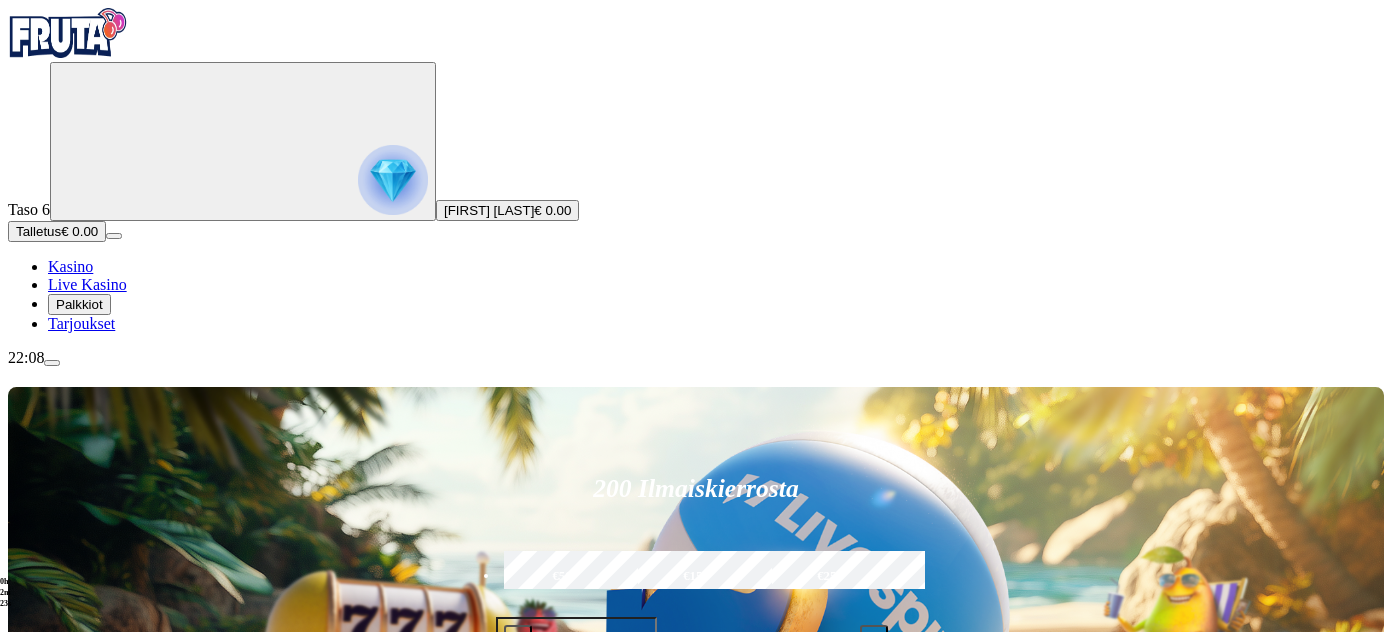 click on "Talletus € 0.00" at bounding box center [57, 231] 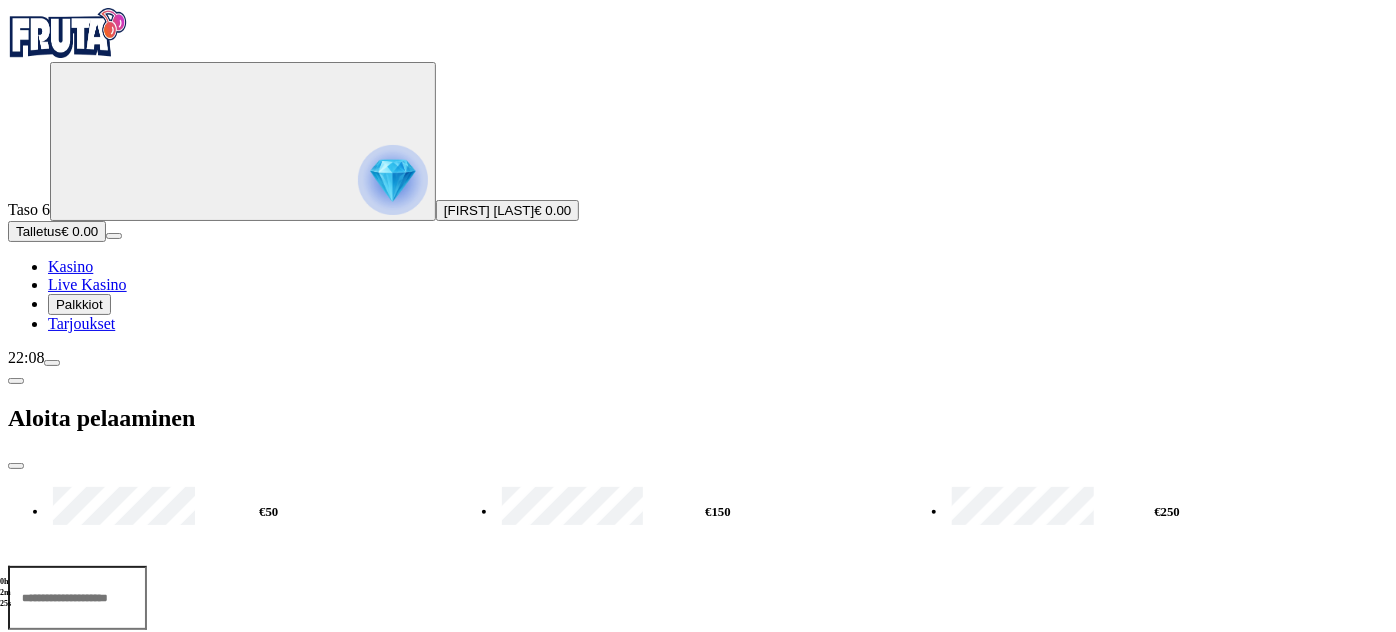 drag, startPoint x: 331, startPoint y: 163, endPoint x: 248, endPoint y: 170, distance: 83.294655 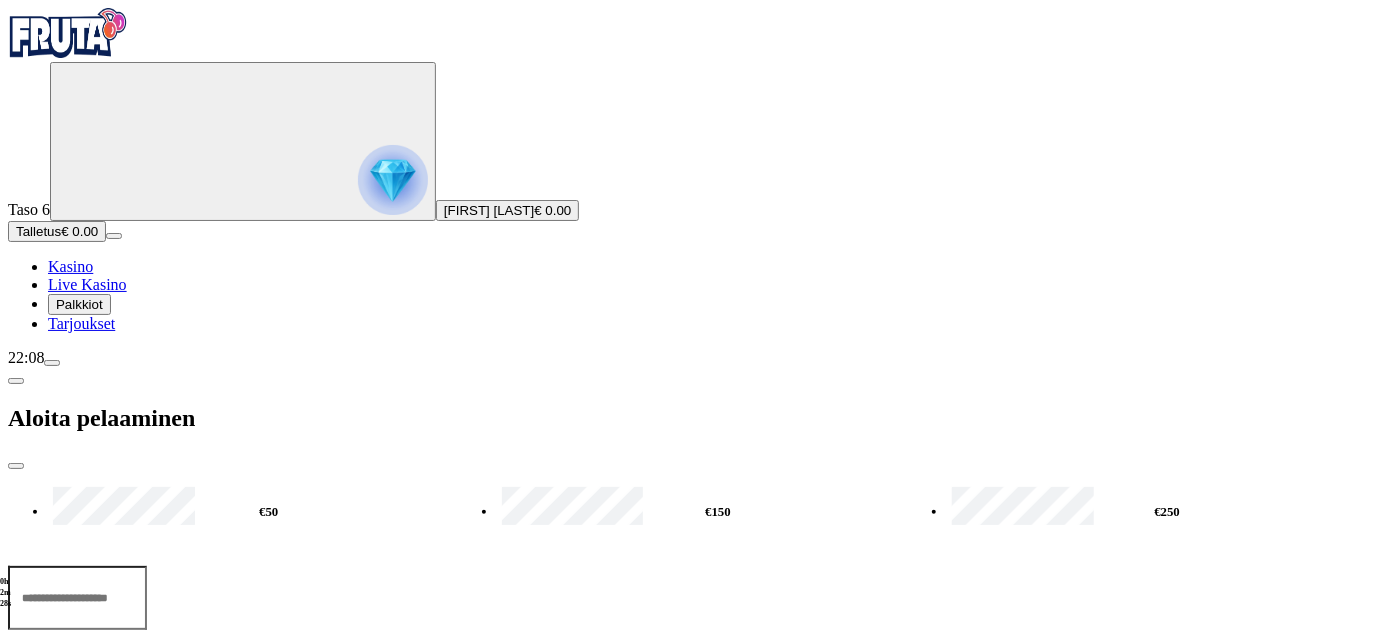 type on "**" 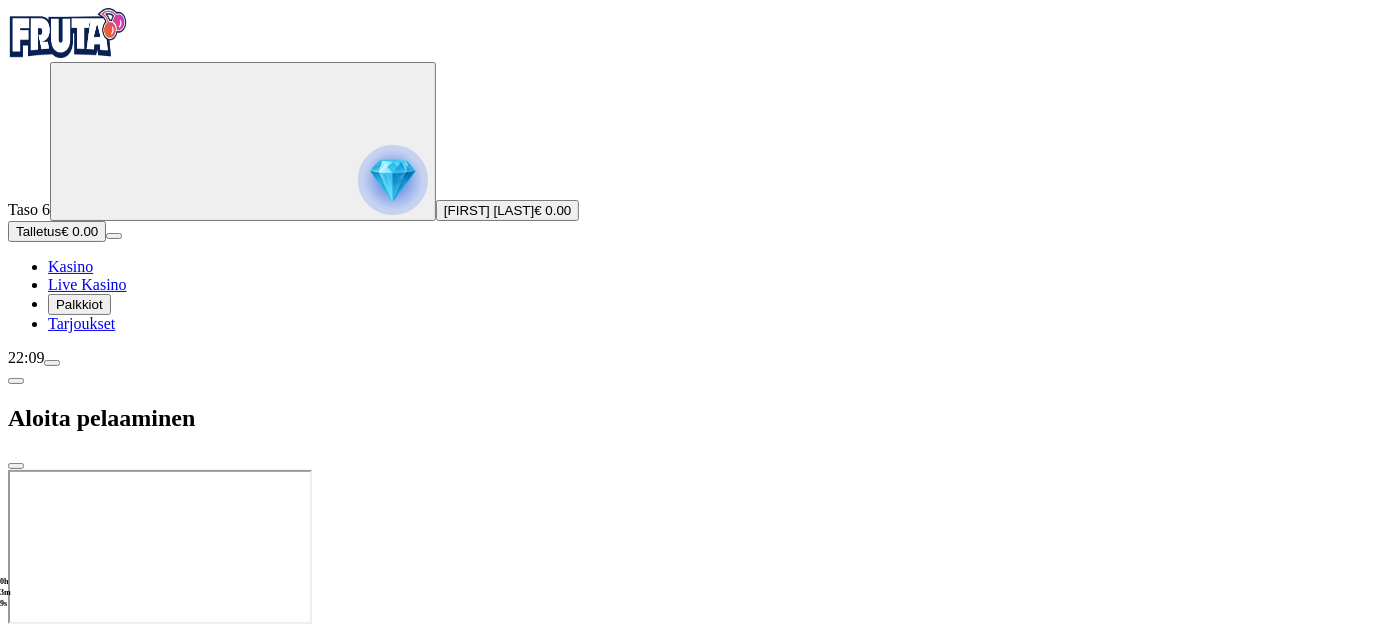 click at bounding box center (698, 628) 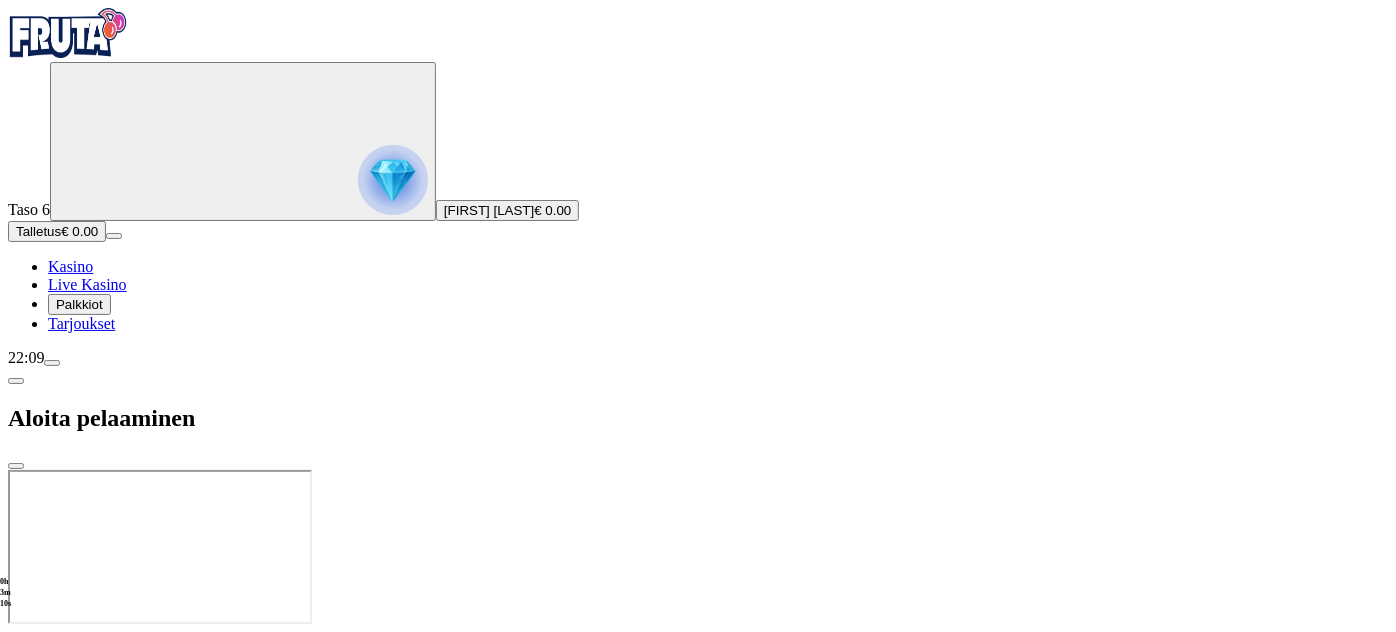 click on "Kasino" at bounding box center [70, 266] 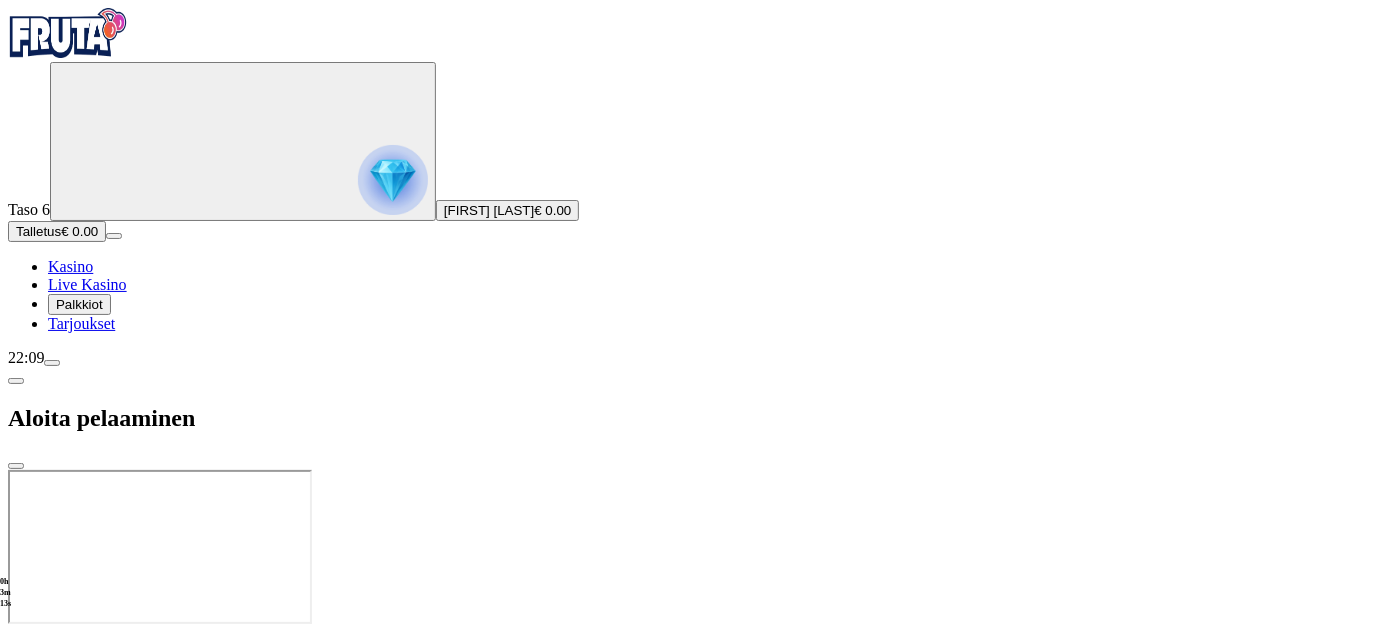 click on "Kasino" at bounding box center (70, 266) 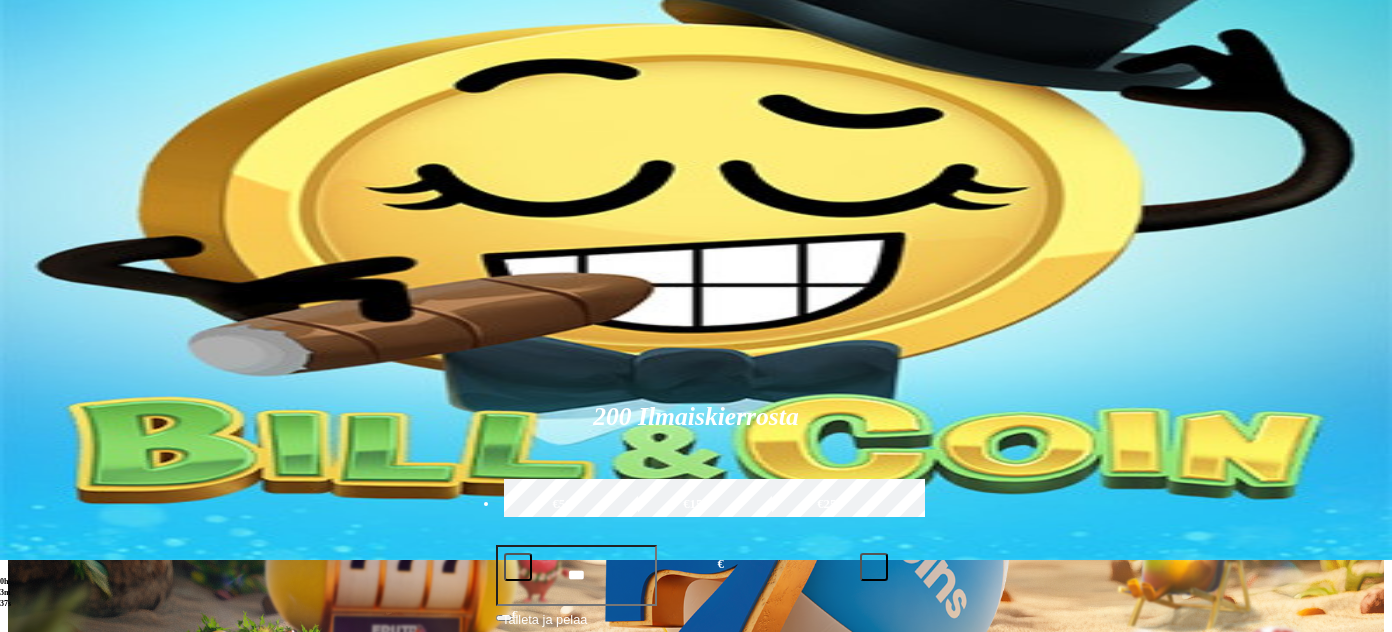 scroll, scrollTop: 0, scrollLeft: 0, axis: both 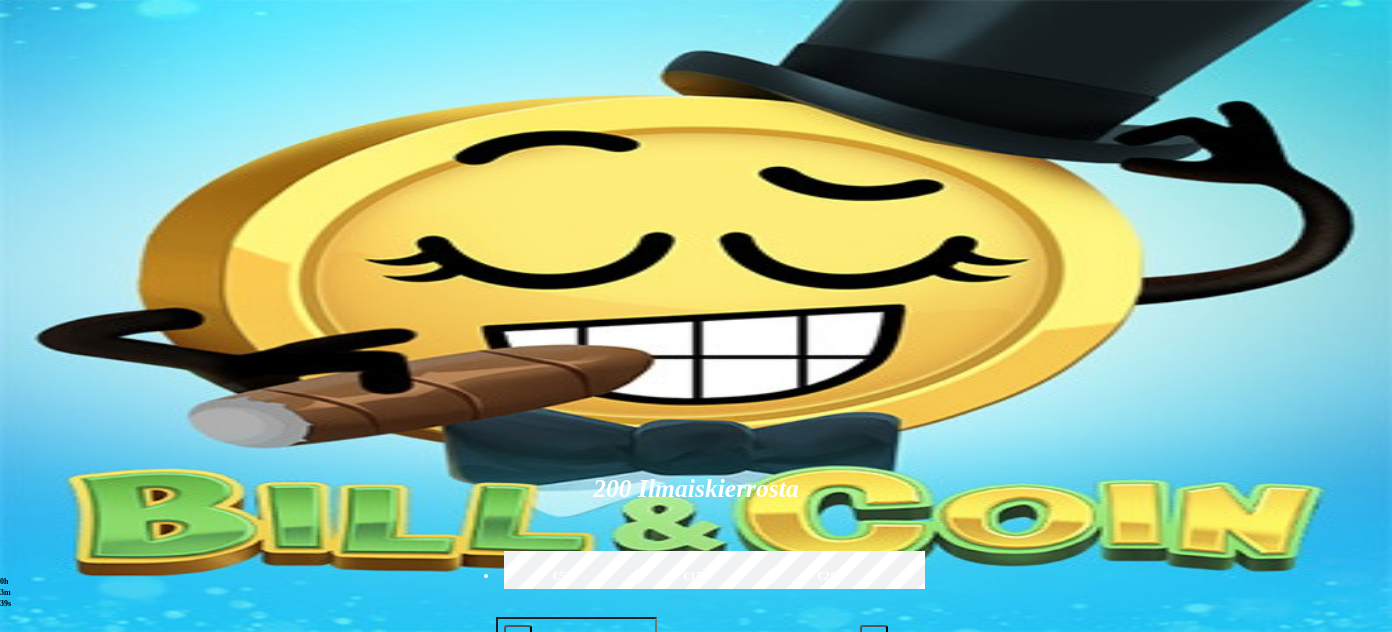 click at bounding box center (518, 639) 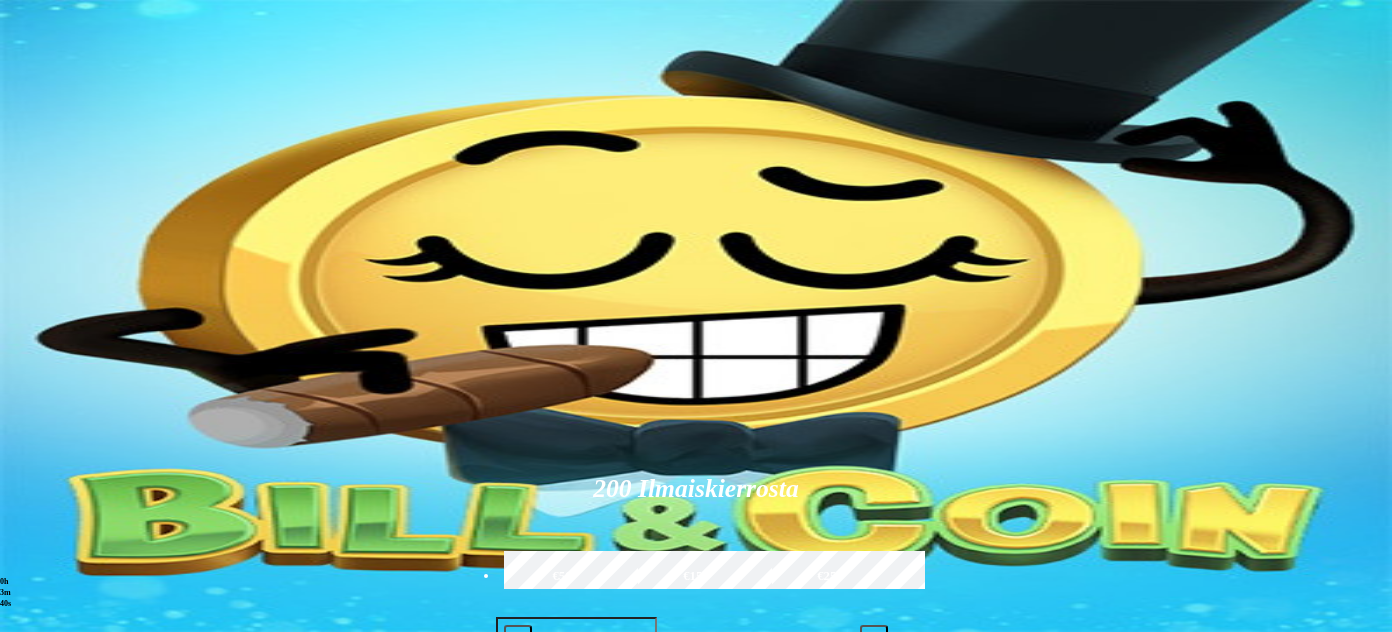click at bounding box center [518, 639] 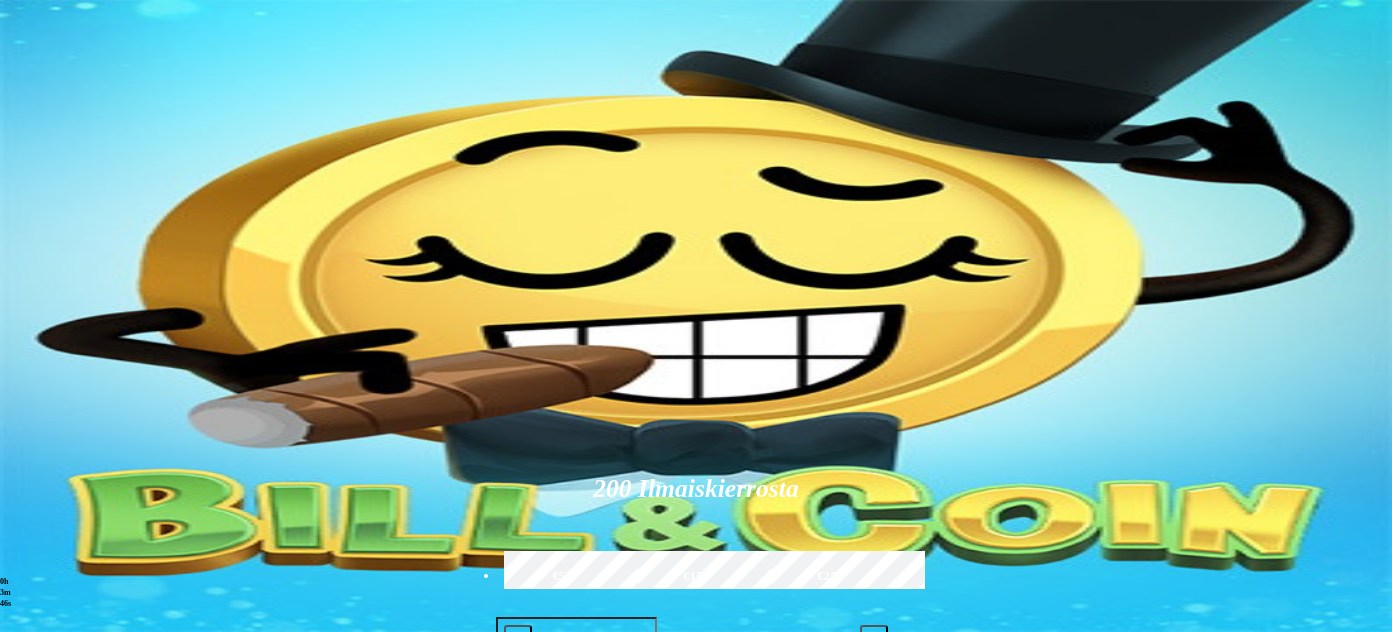 click at bounding box center [518, 639] 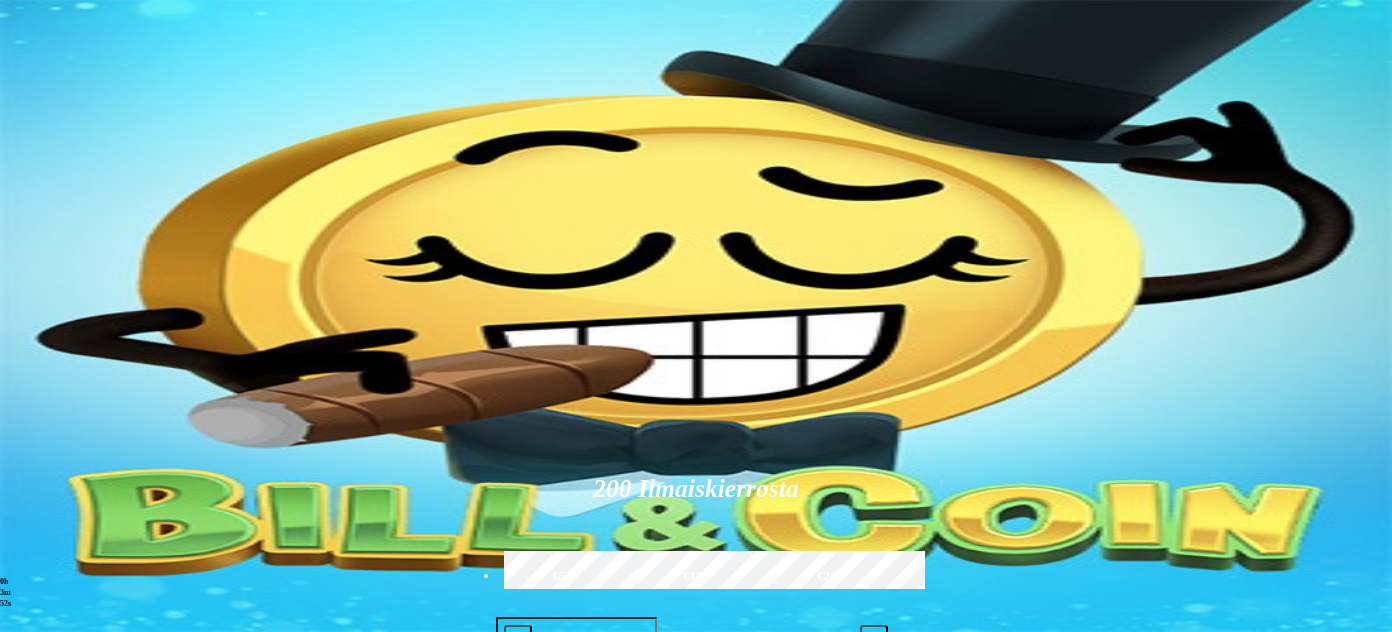 click on "Talleta ja pelaa" at bounding box center (544, 700) 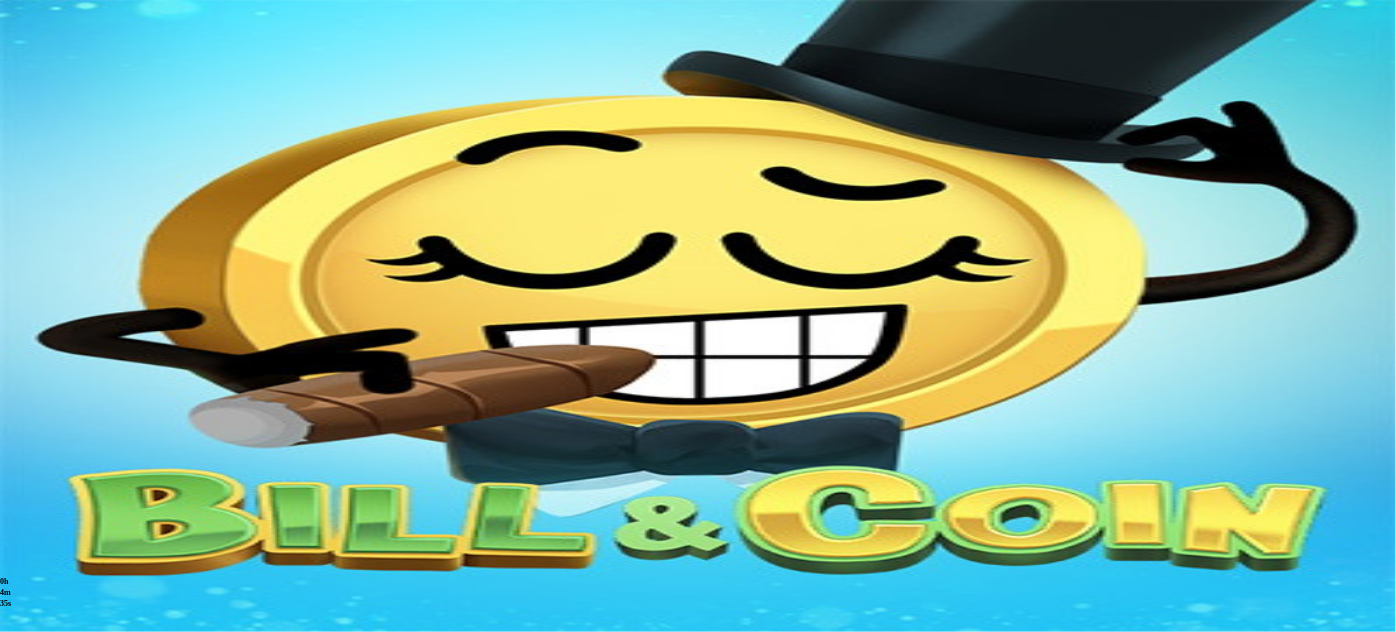 click at bounding box center [698, 628] 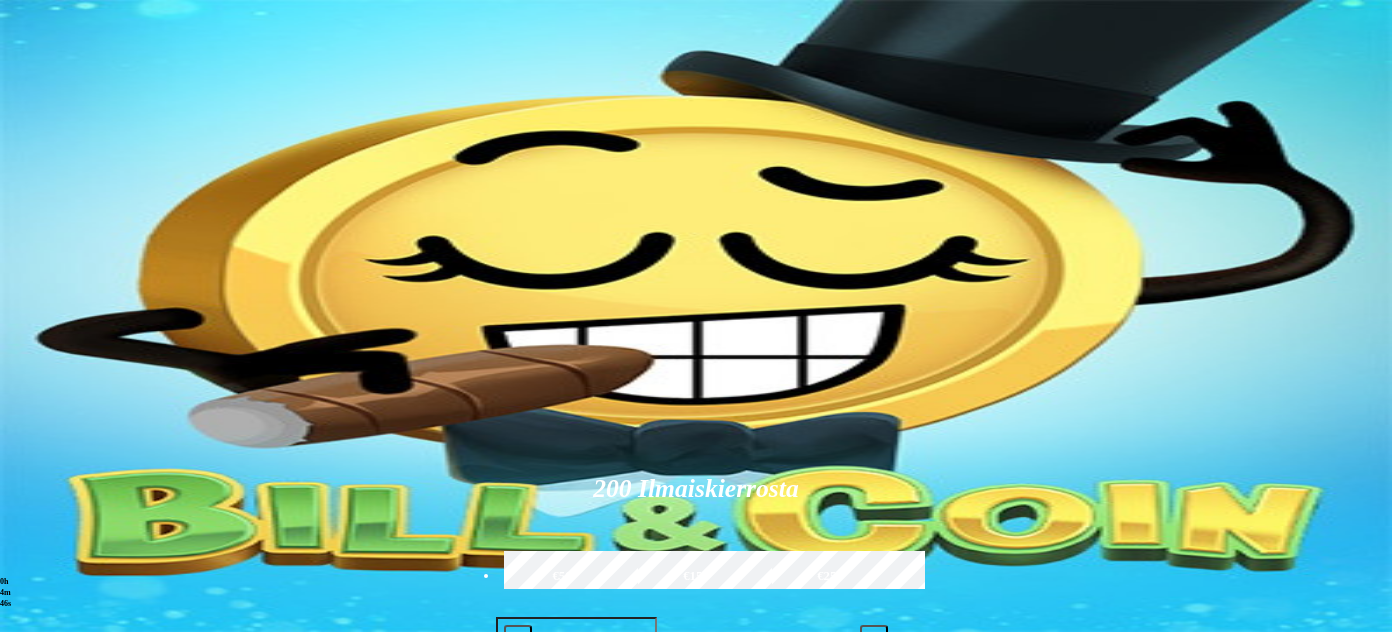 scroll, scrollTop: 90, scrollLeft: 0, axis: vertical 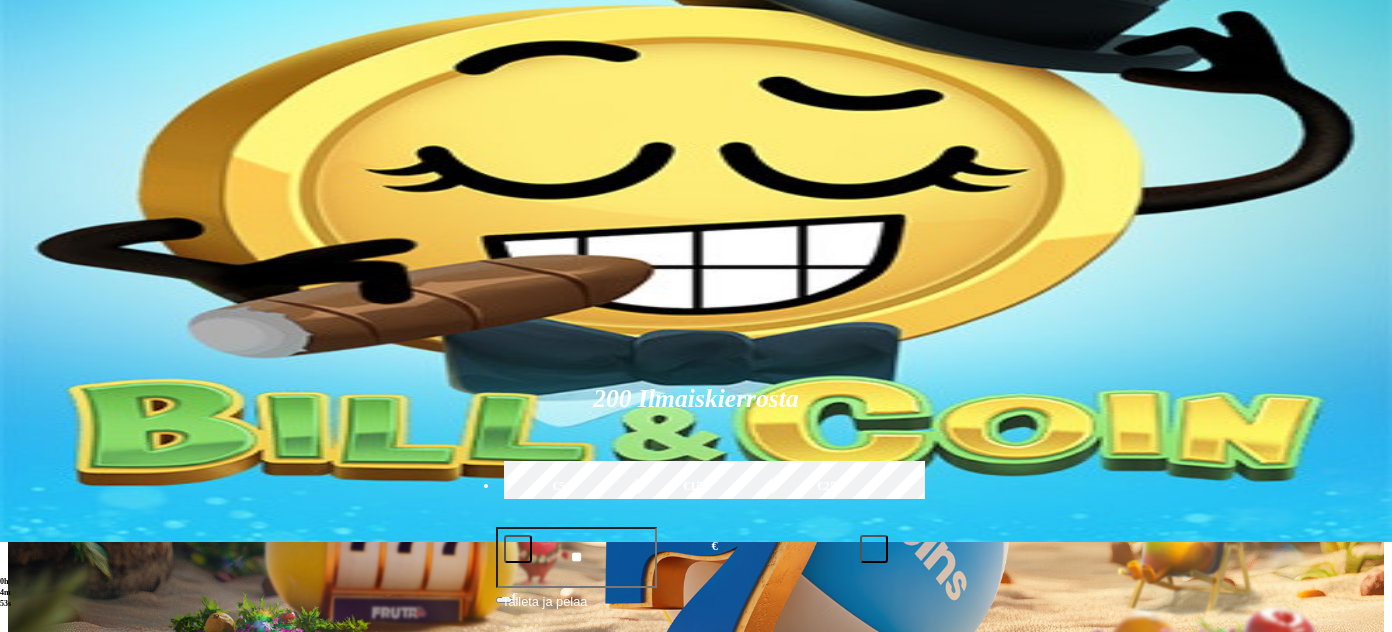 click on "Palkkiot" at bounding box center (79, 214) 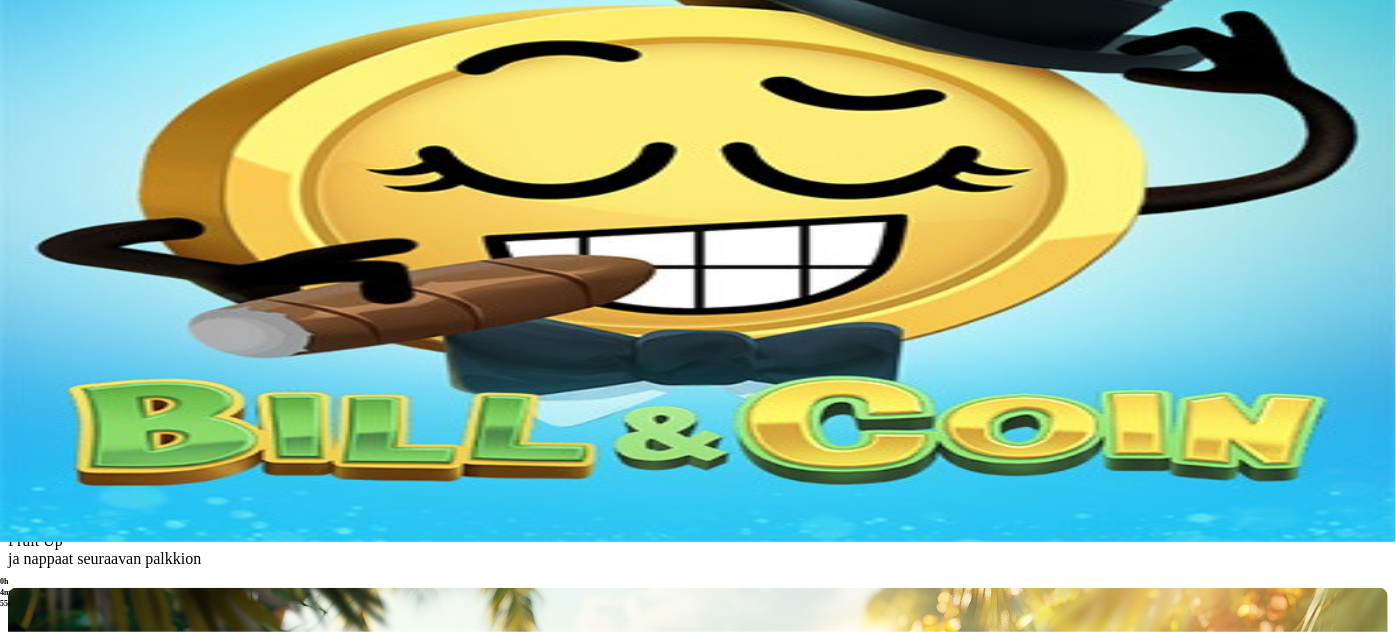 click on "Live Kasino" at bounding box center [87, 194] 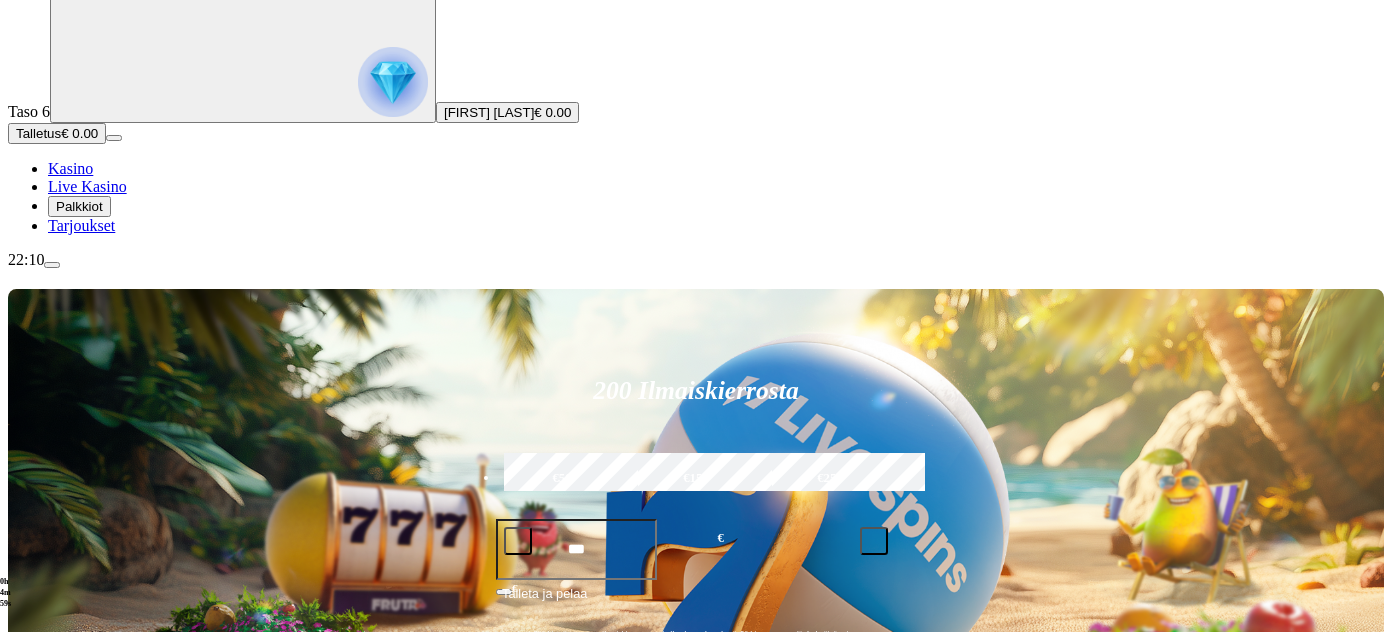 scroll, scrollTop: 0, scrollLeft: 0, axis: both 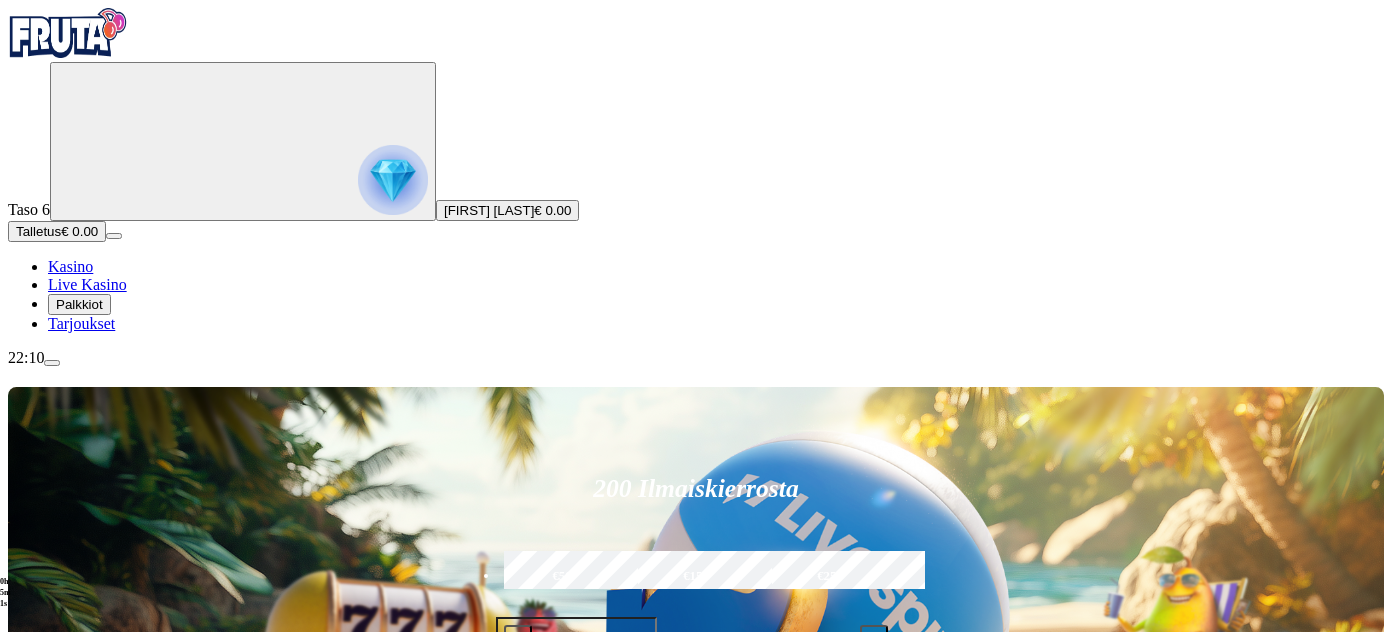 click on "Talletus" at bounding box center [38, 231] 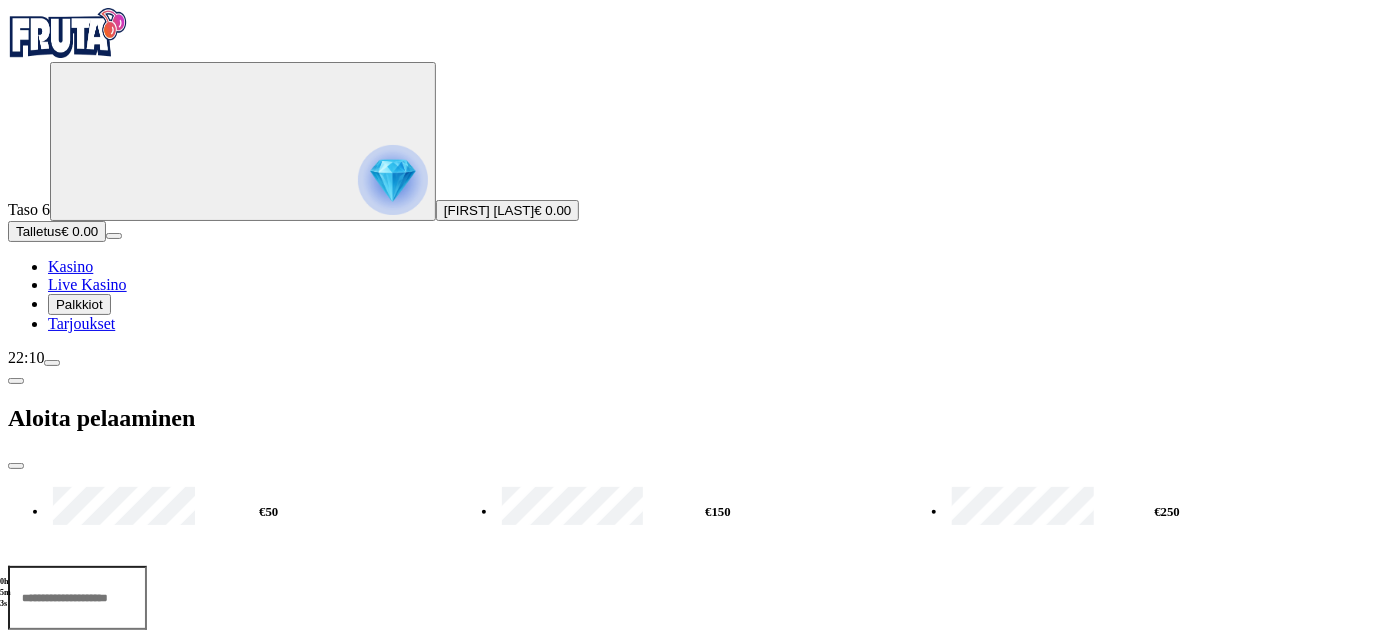 click on "***" at bounding box center (77, 598) 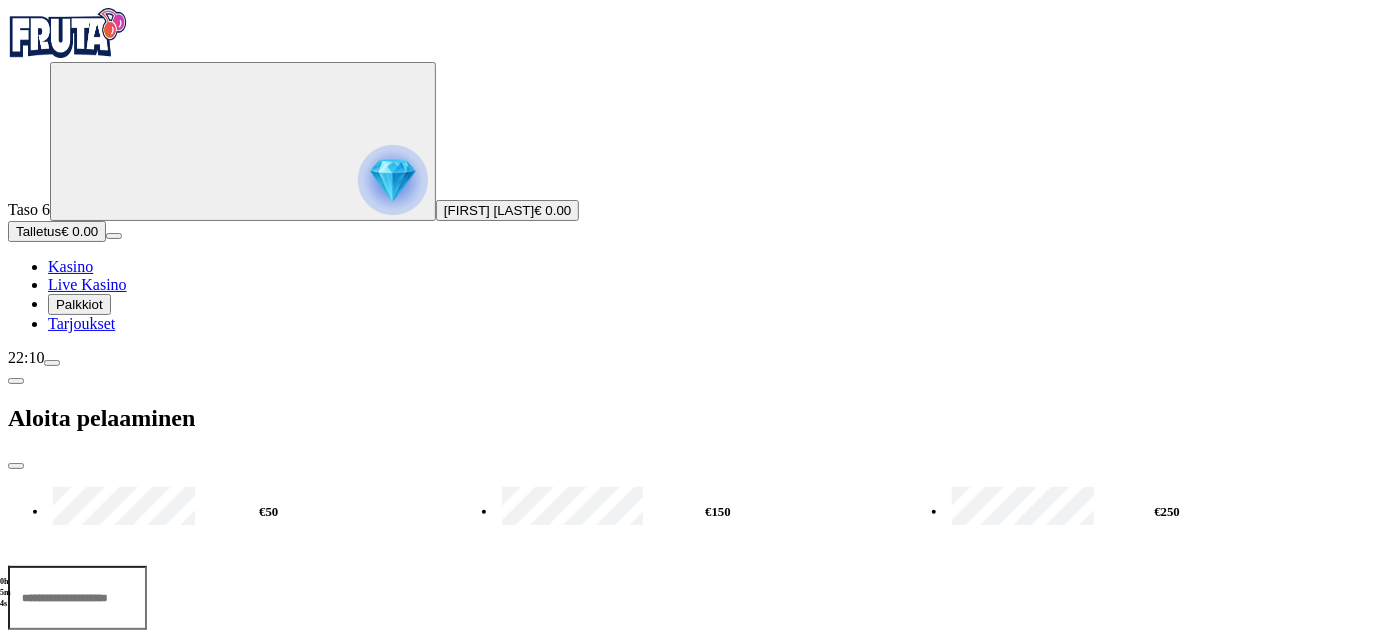 type on "*" 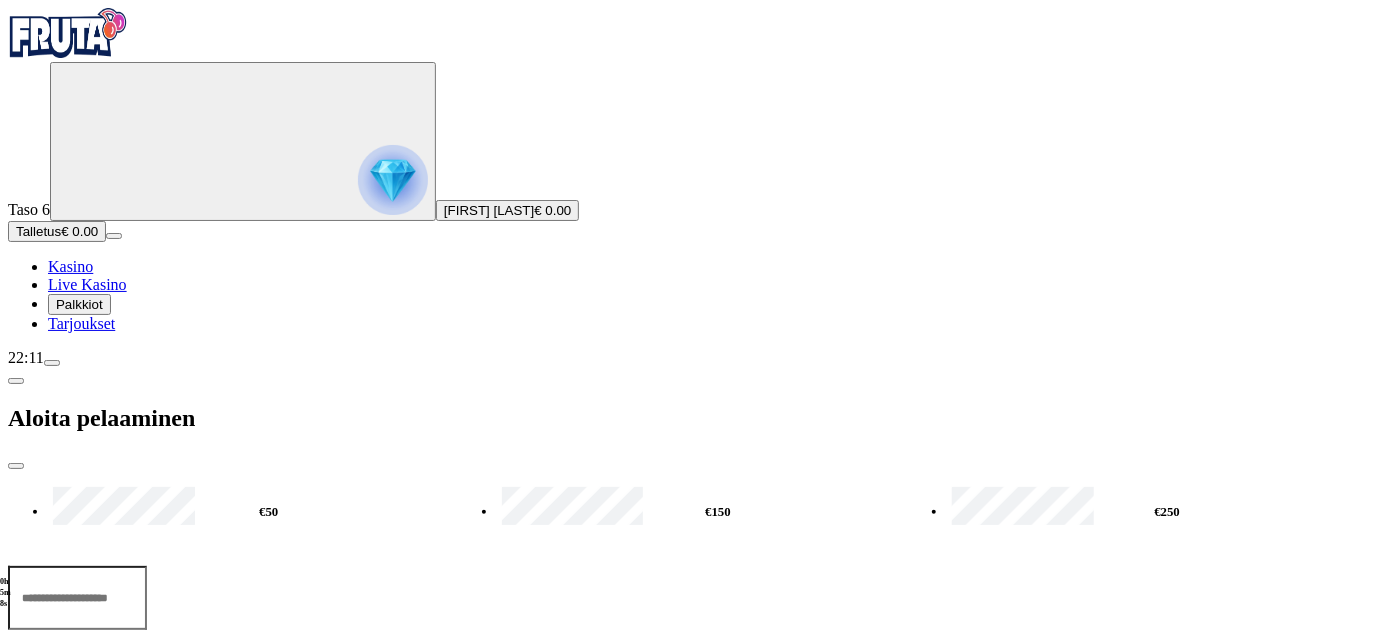 type on "**" 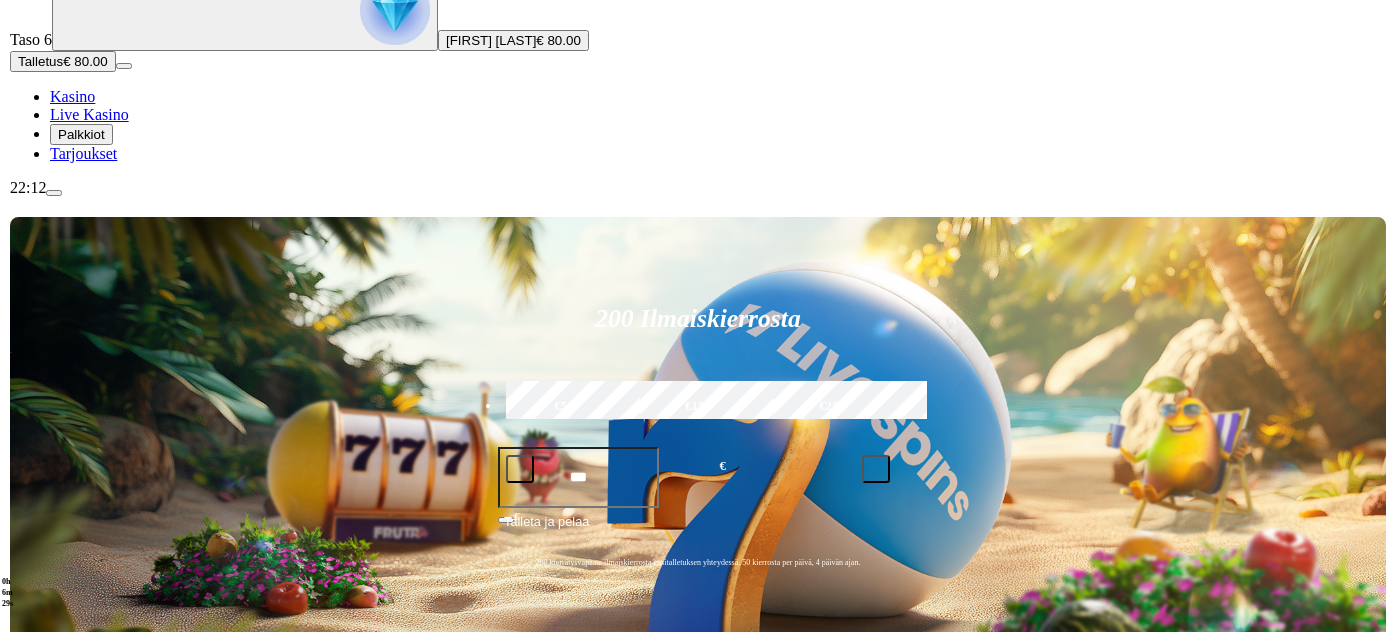 scroll, scrollTop: 181, scrollLeft: 0, axis: vertical 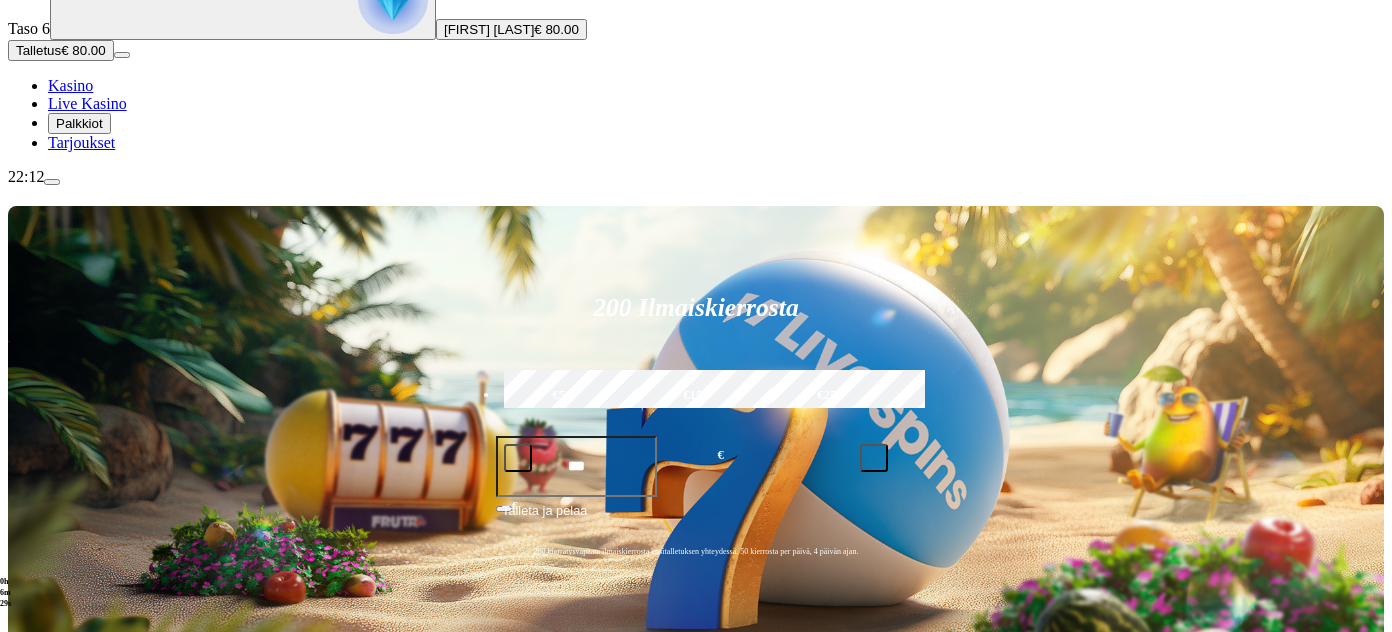 click at bounding box center [52, 182] 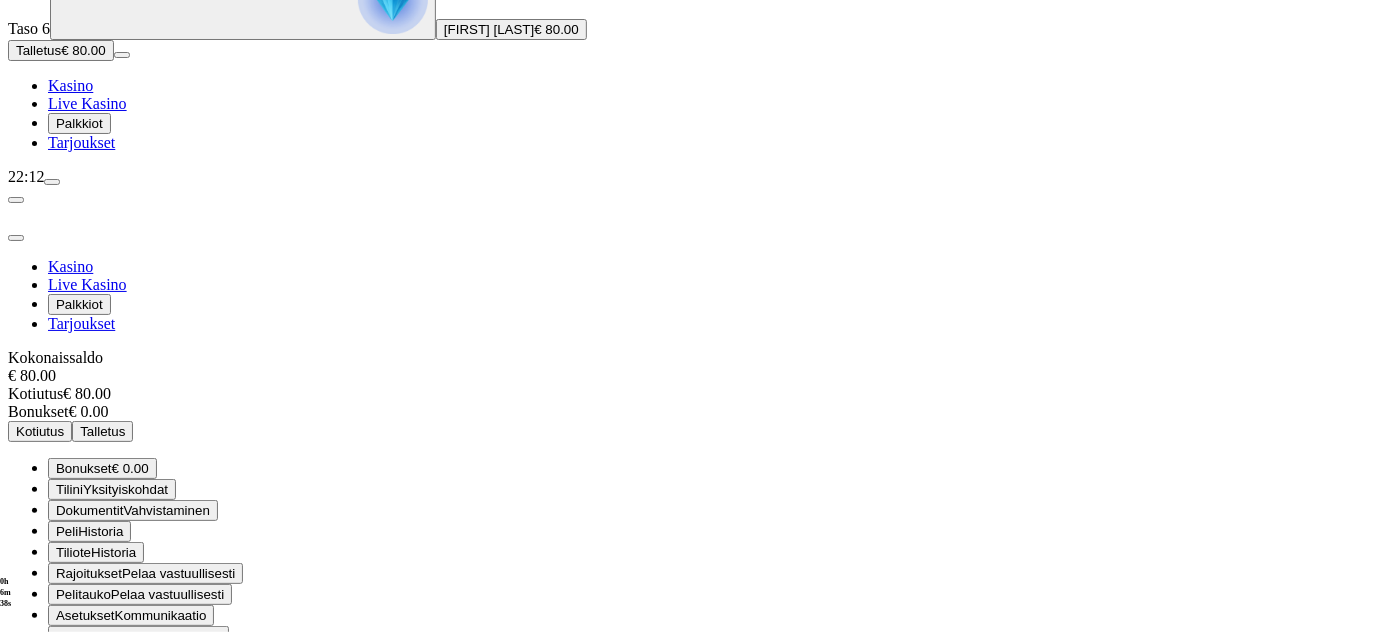 click at bounding box center (698, 684) 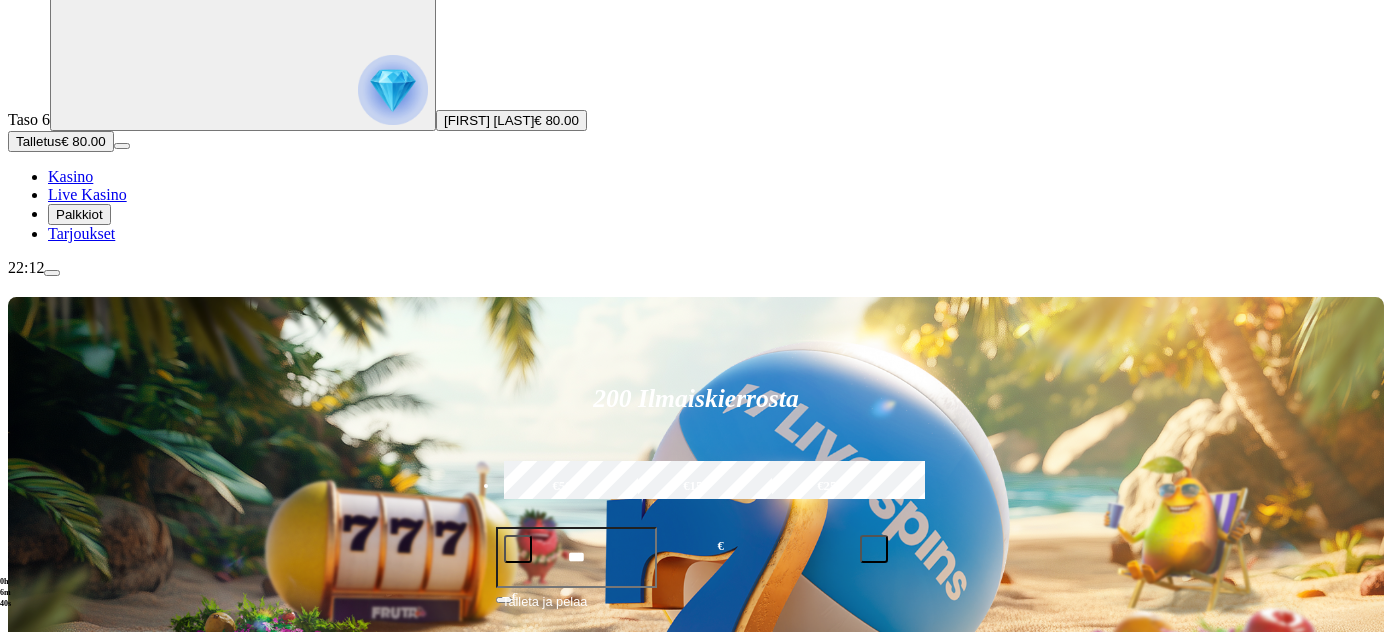 scroll, scrollTop: 0, scrollLeft: 0, axis: both 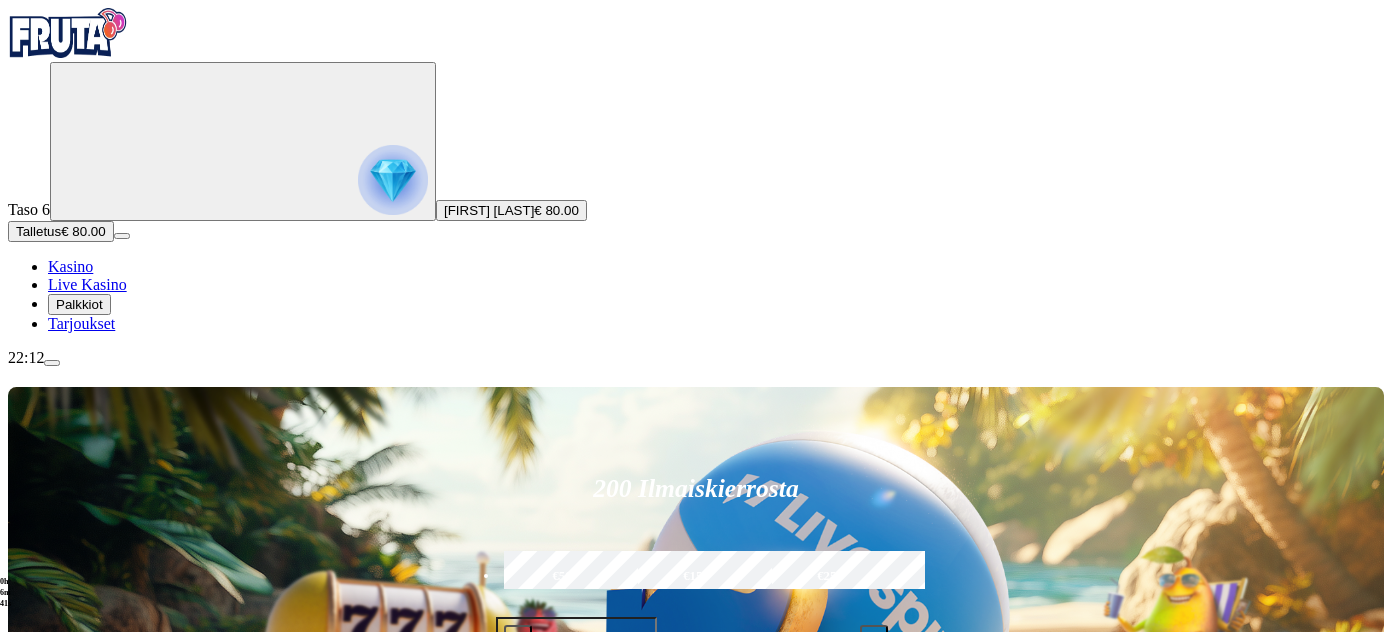 click on "Kasino" at bounding box center (70, 266) 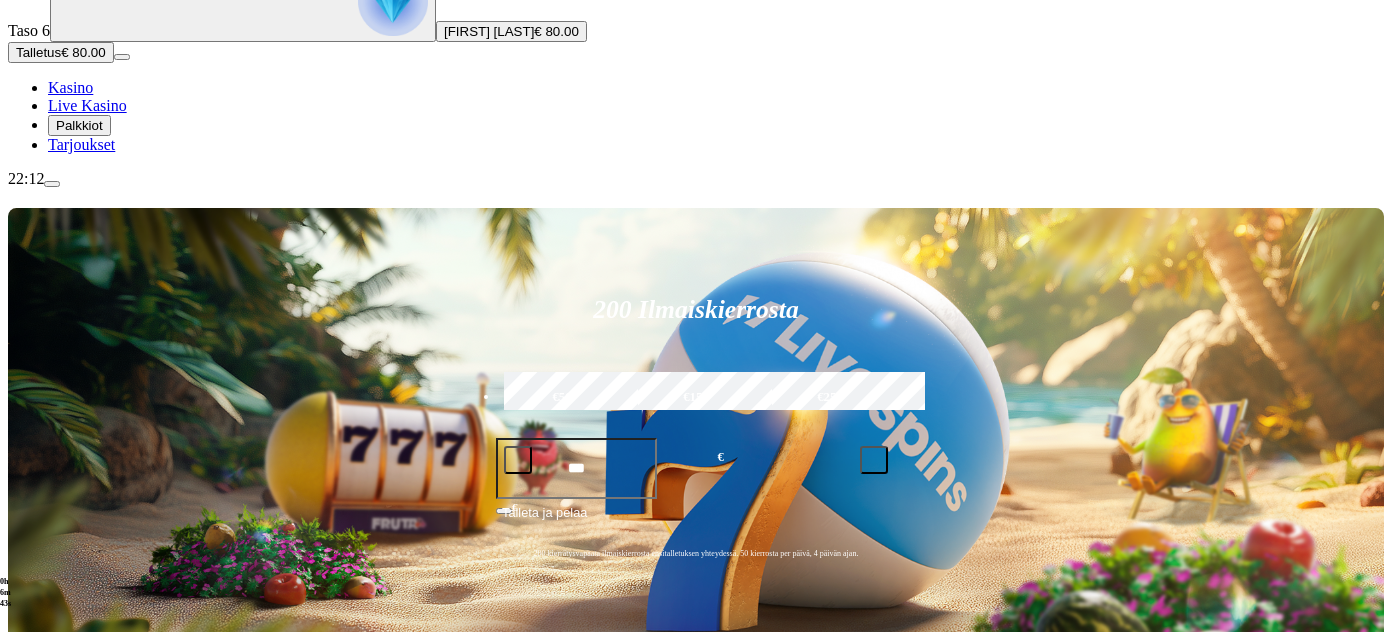 scroll, scrollTop: 272, scrollLeft: 0, axis: vertical 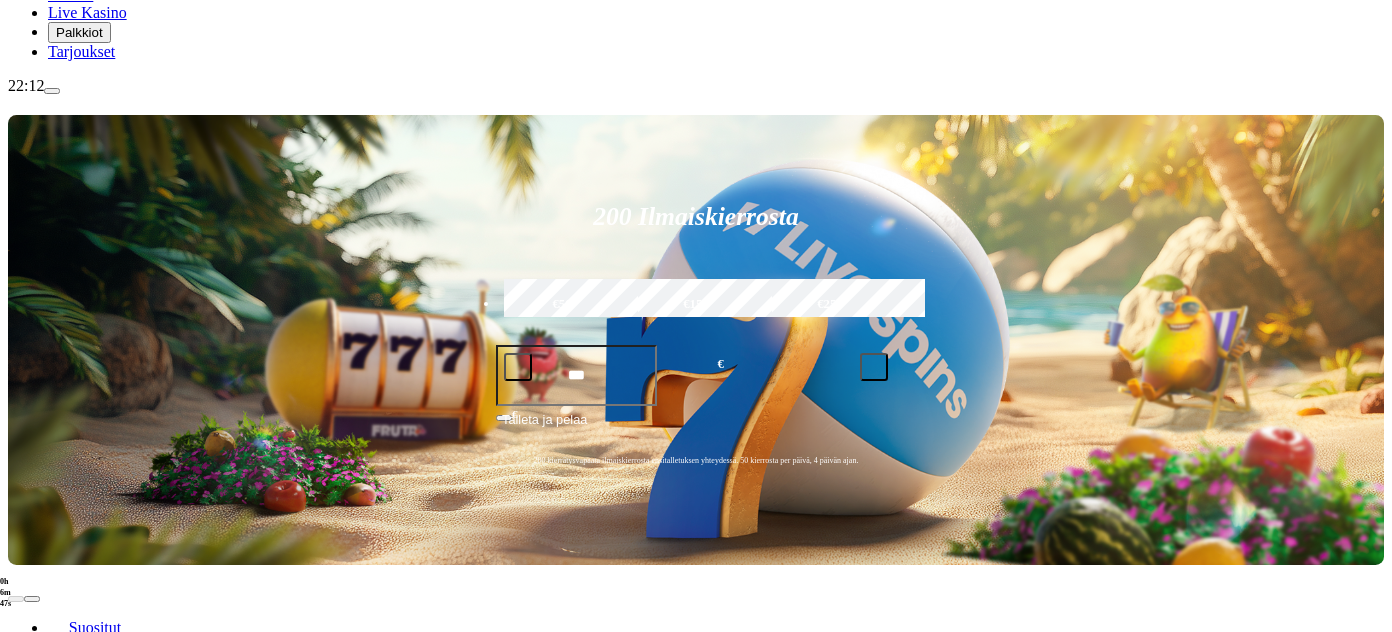 click on "Pelaa nyt" at bounding box center (77, 1168) 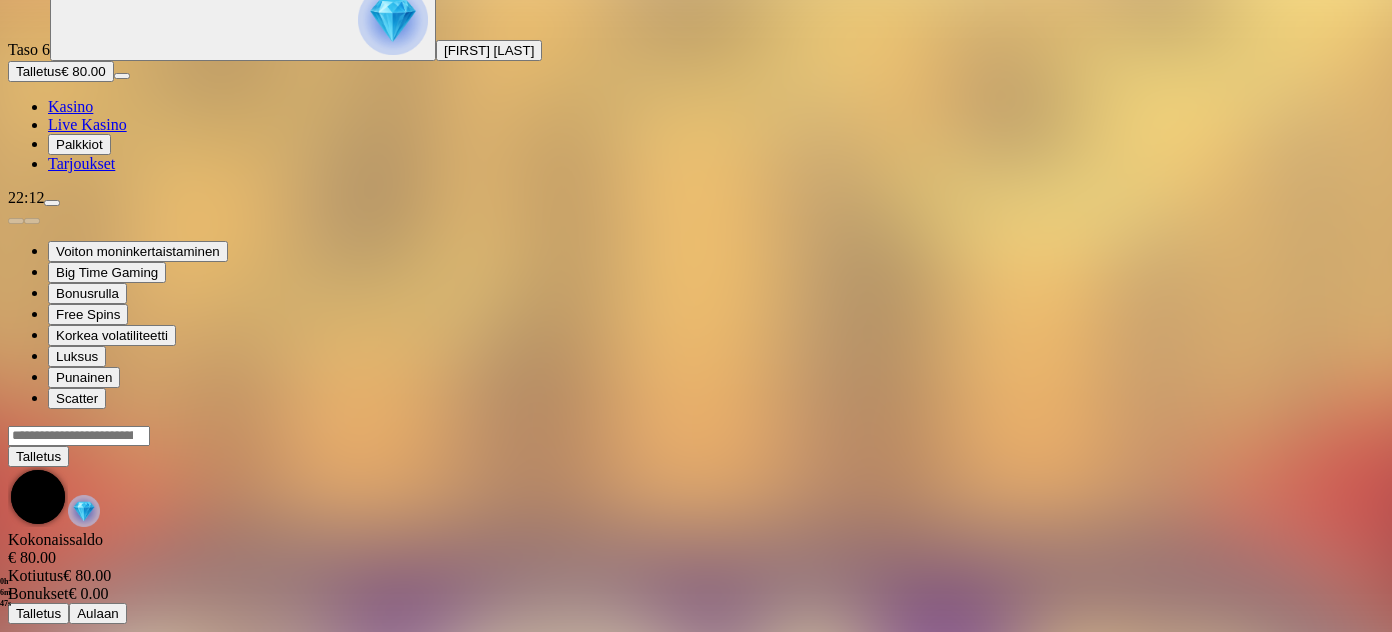 scroll, scrollTop: 0, scrollLeft: 0, axis: both 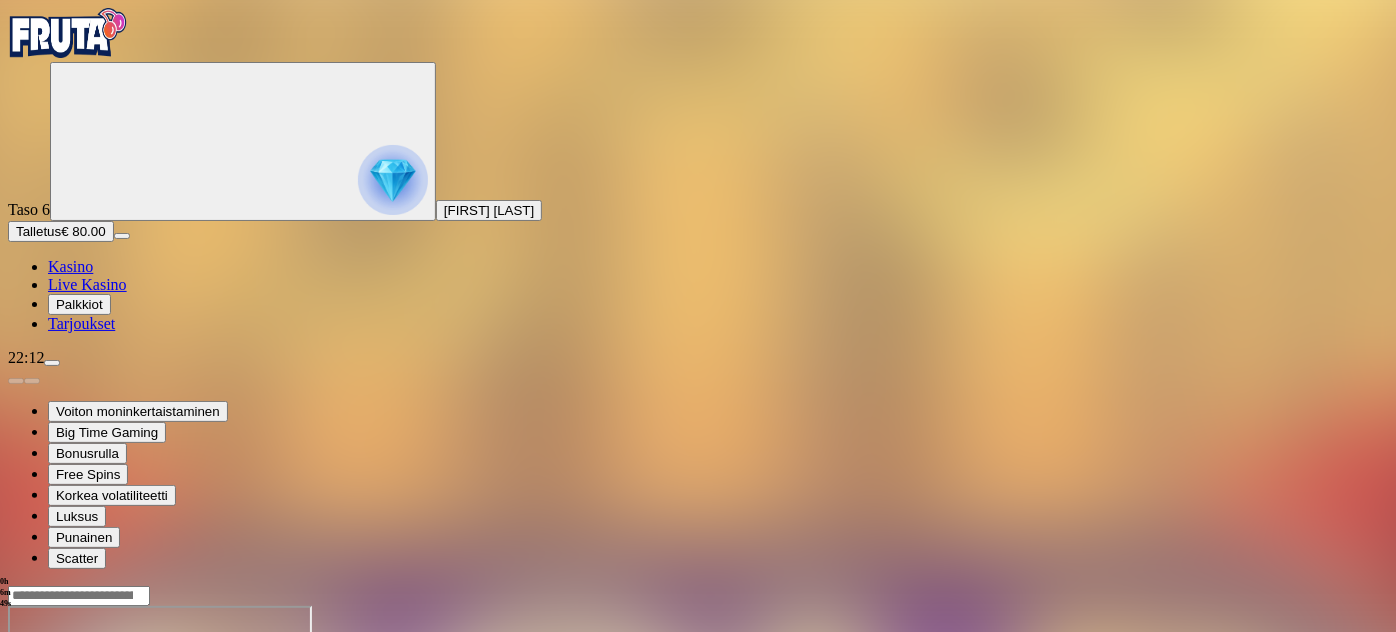 click at bounding box center (48, 778) 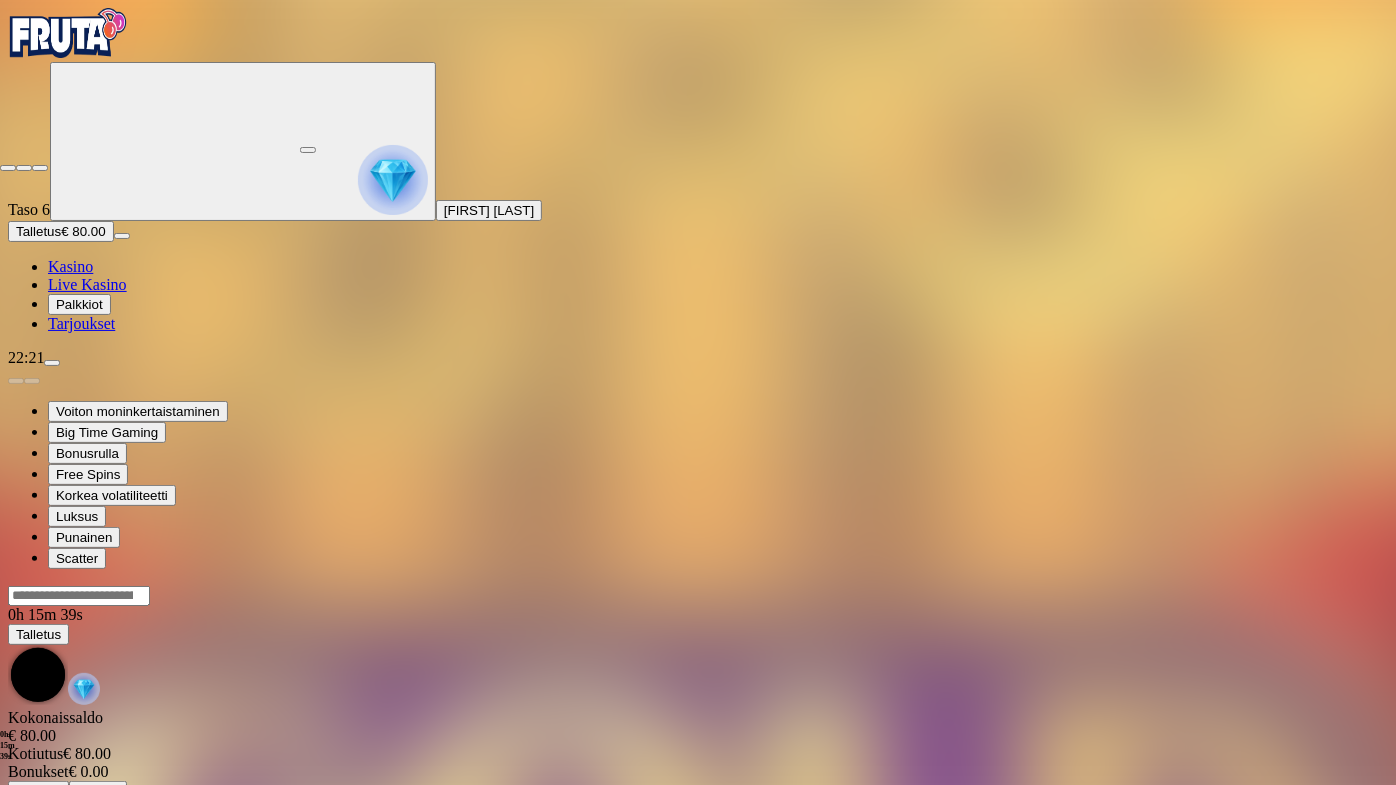 click at bounding box center (40, 168) 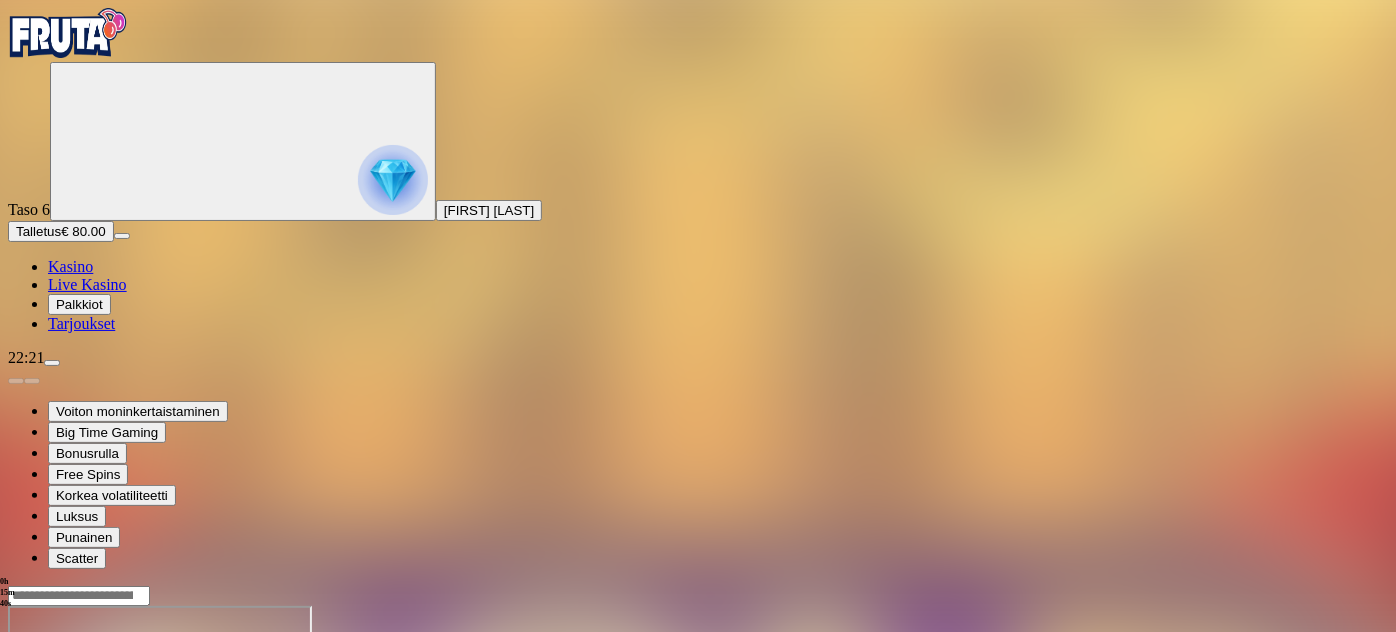 click on "Kasino" at bounding box center (70, 266) 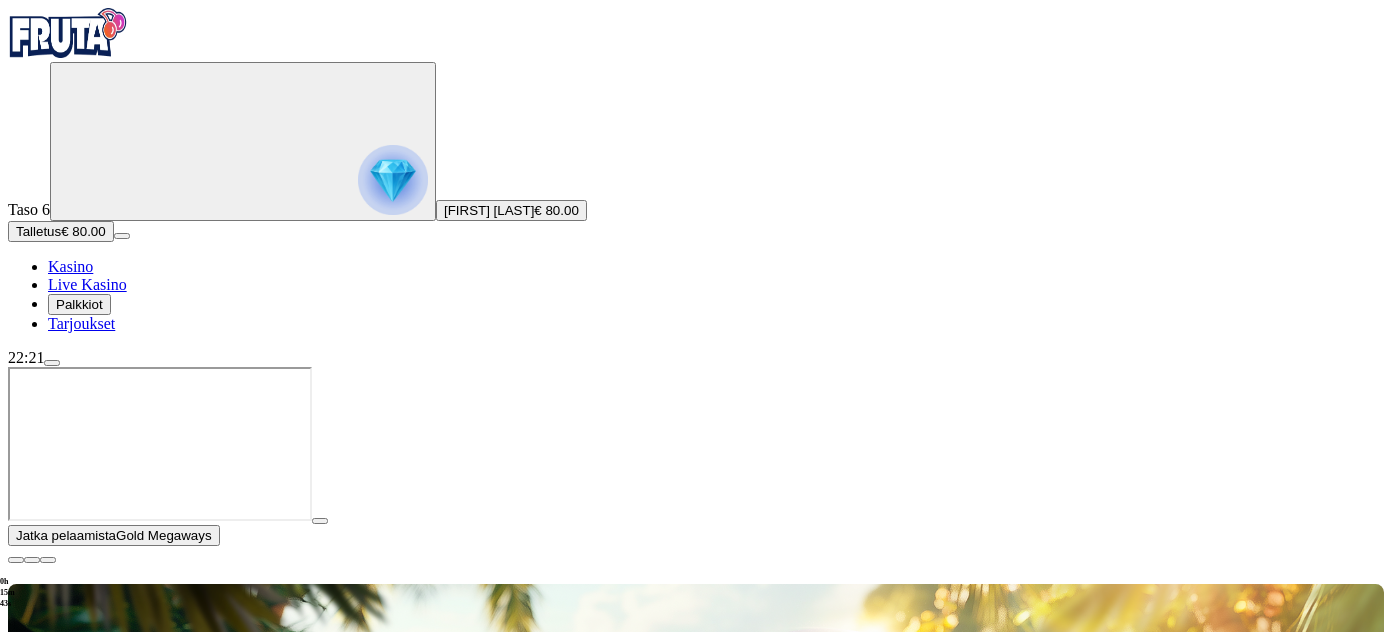 click at bounding box center [16, 560] 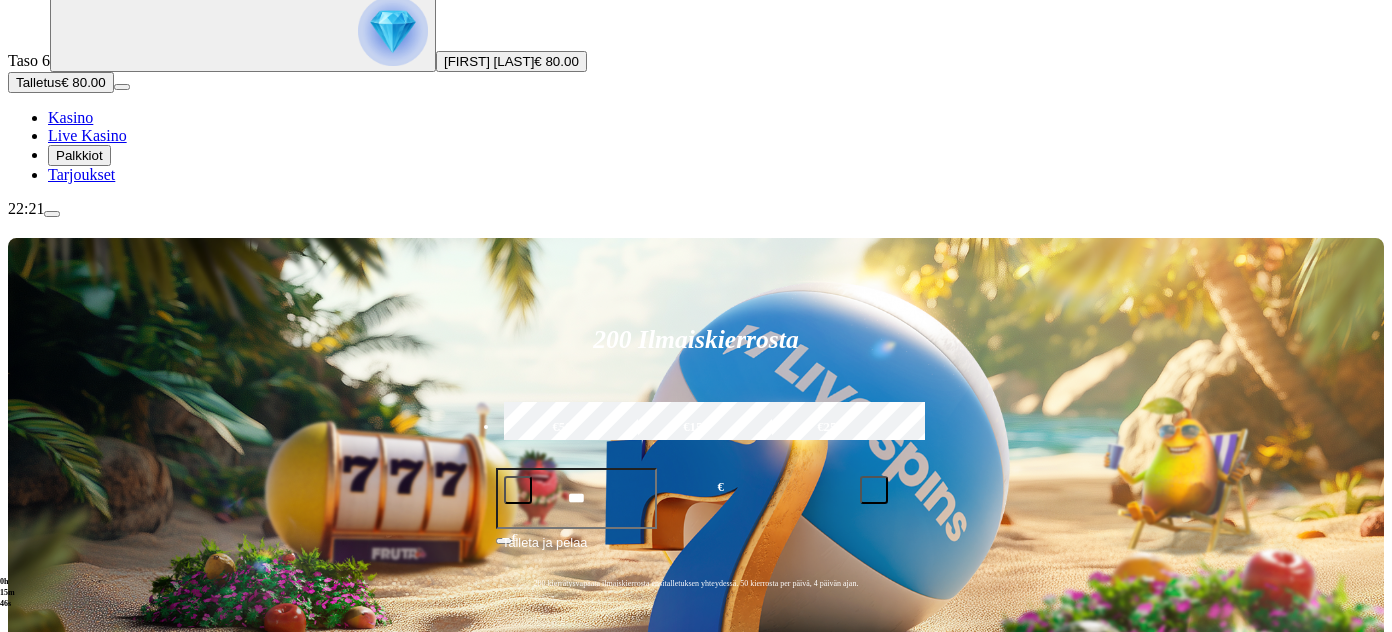 scroll, scrollTop: 181, scrollLeft: 0, axis: vertical 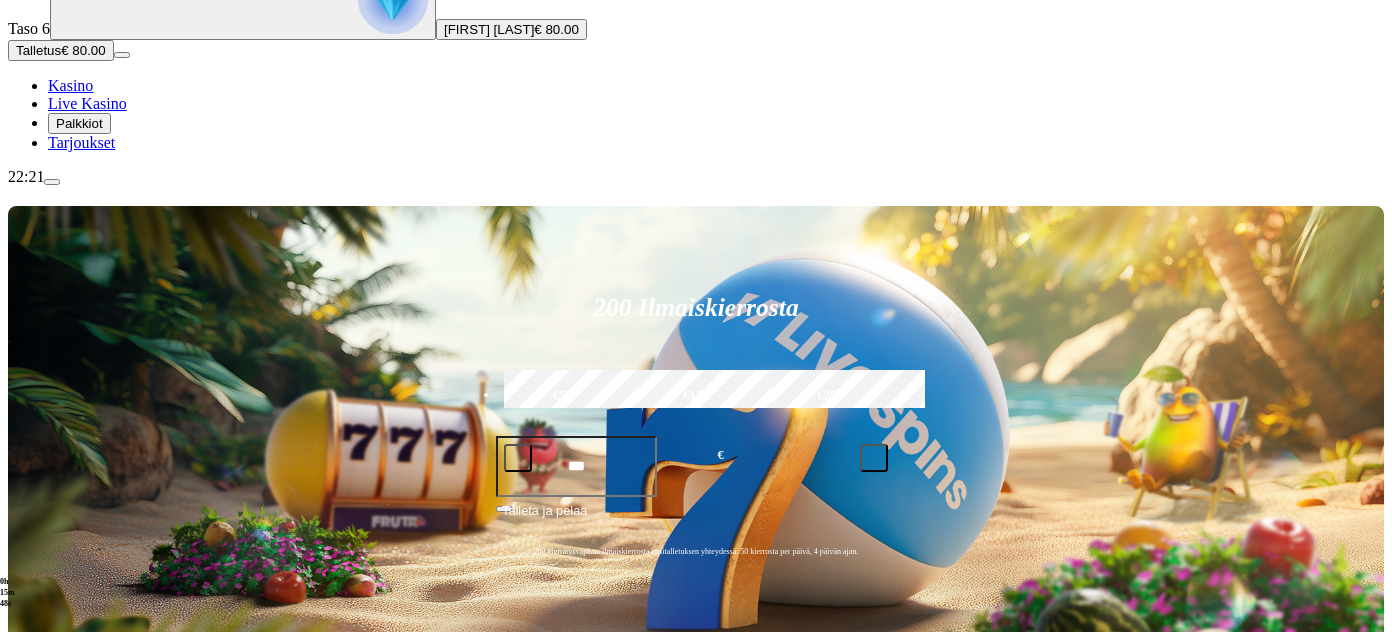 click at bounding box center [973, 755] 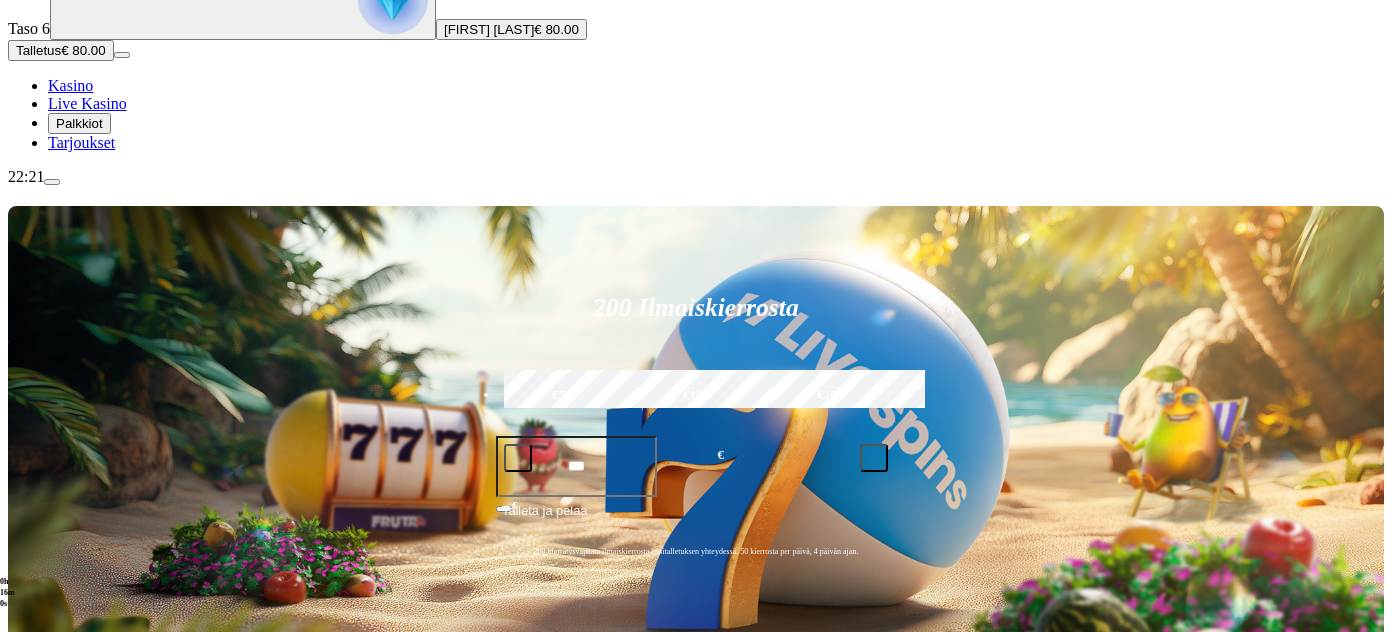 type on "*" 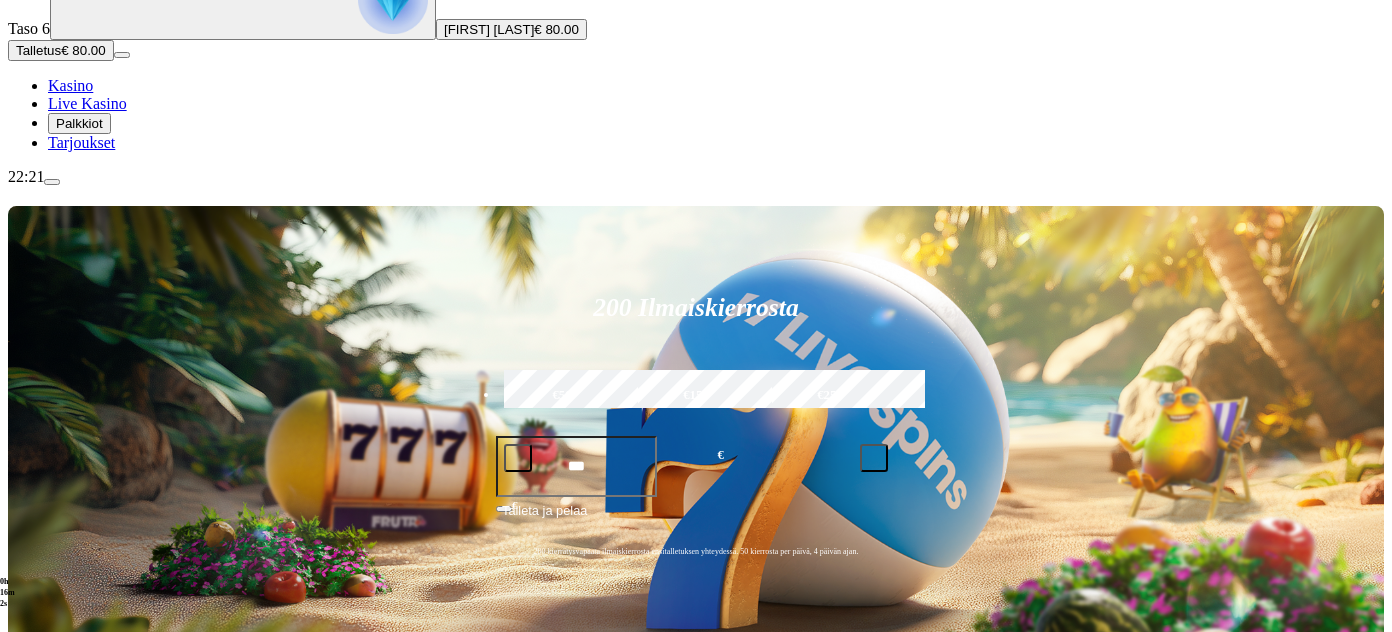 type 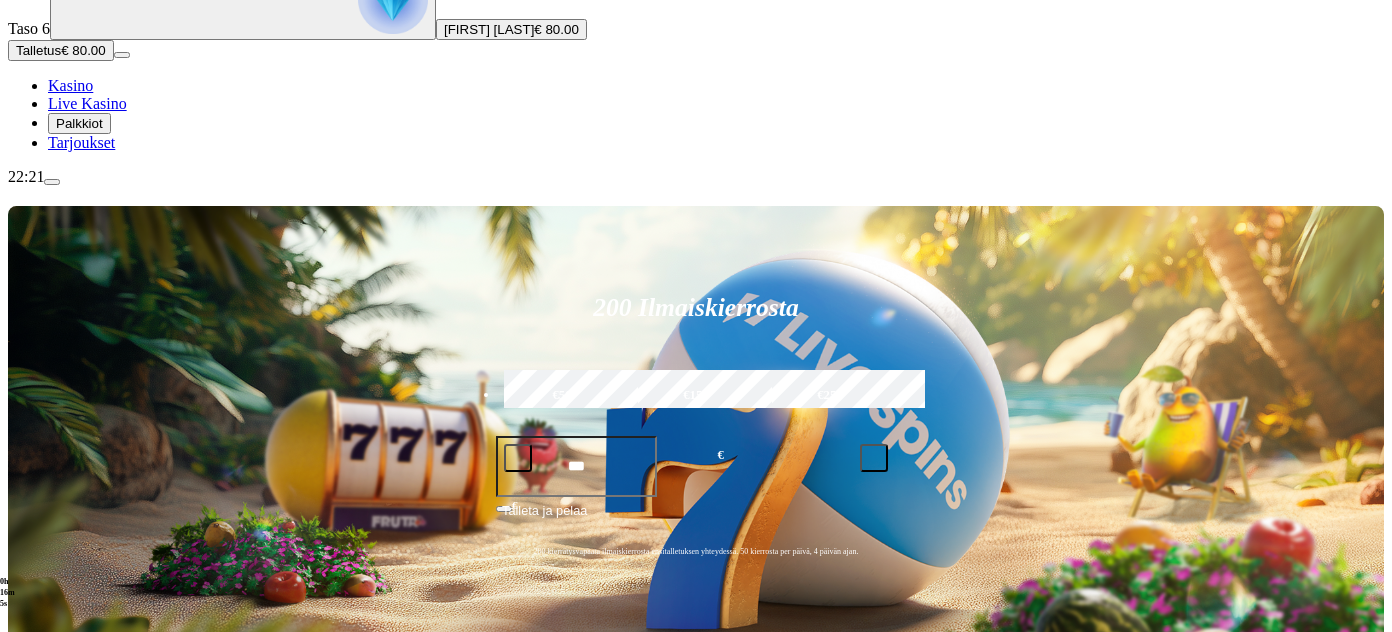 click on "Pelaa nyt" at bounding box center [77, 1355] 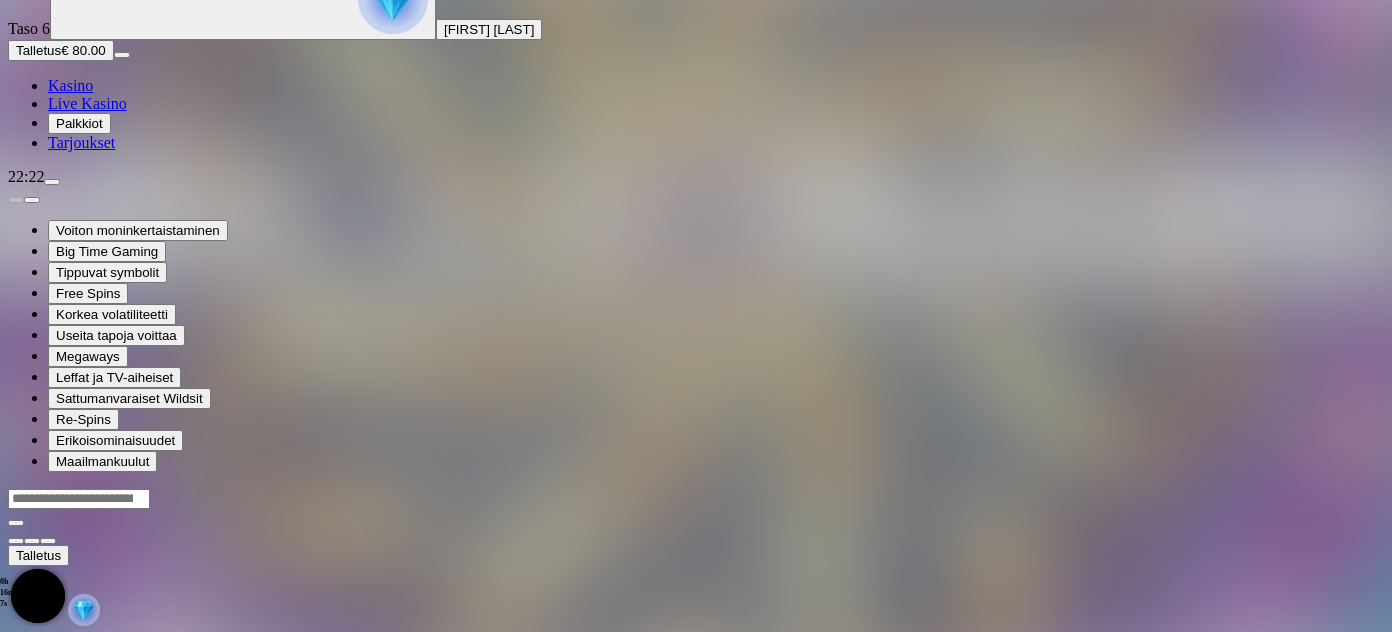 scroll, scrollTop: 0, scrollLeft: 0, axis: both 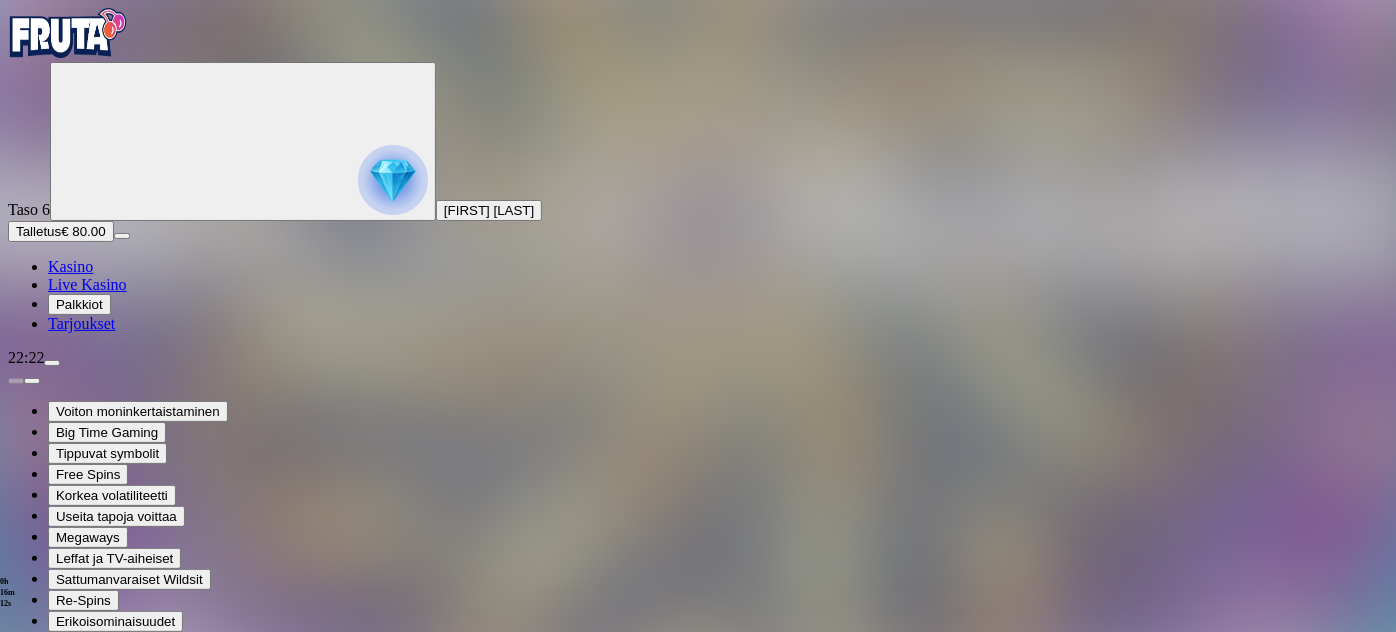 click at bounding box center [48, 862] 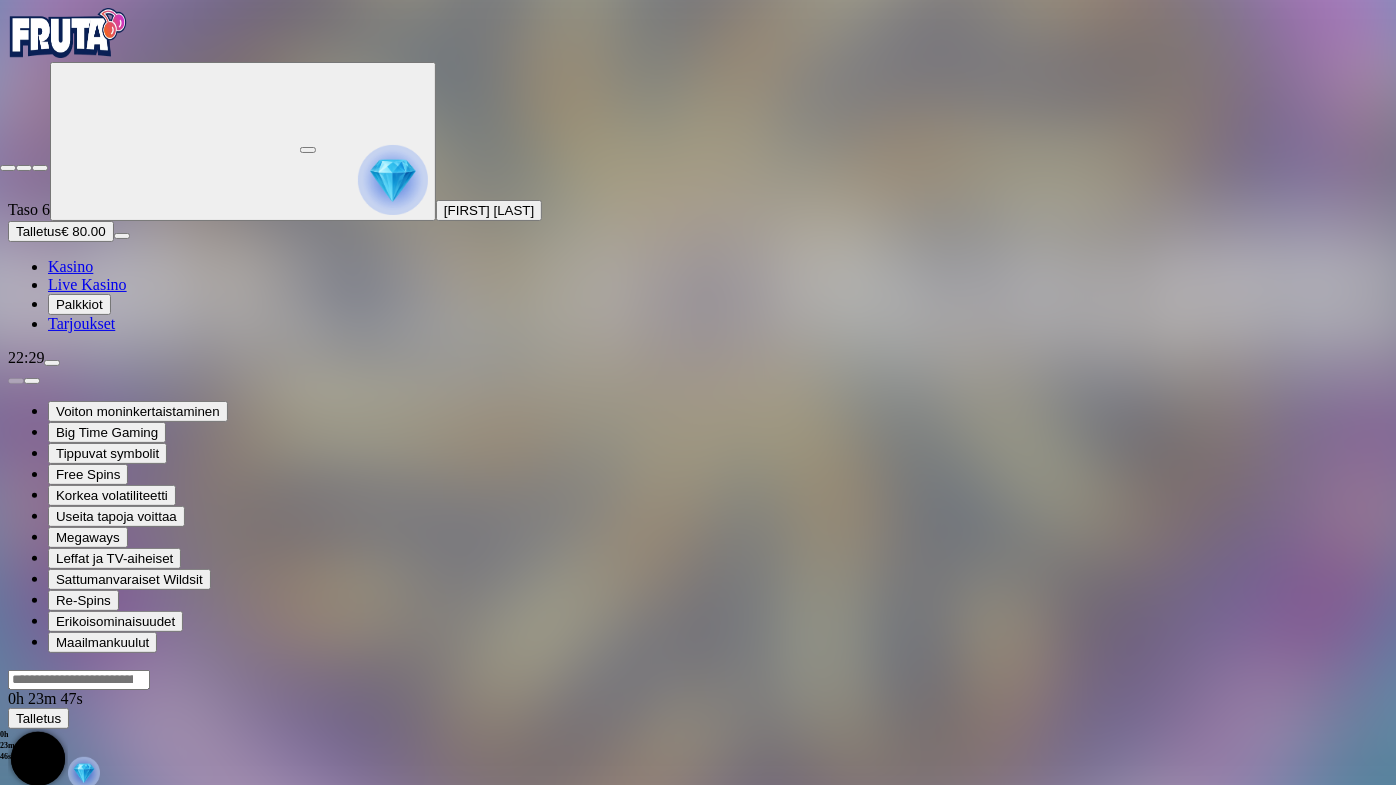 click at bounding box center (40, 168) 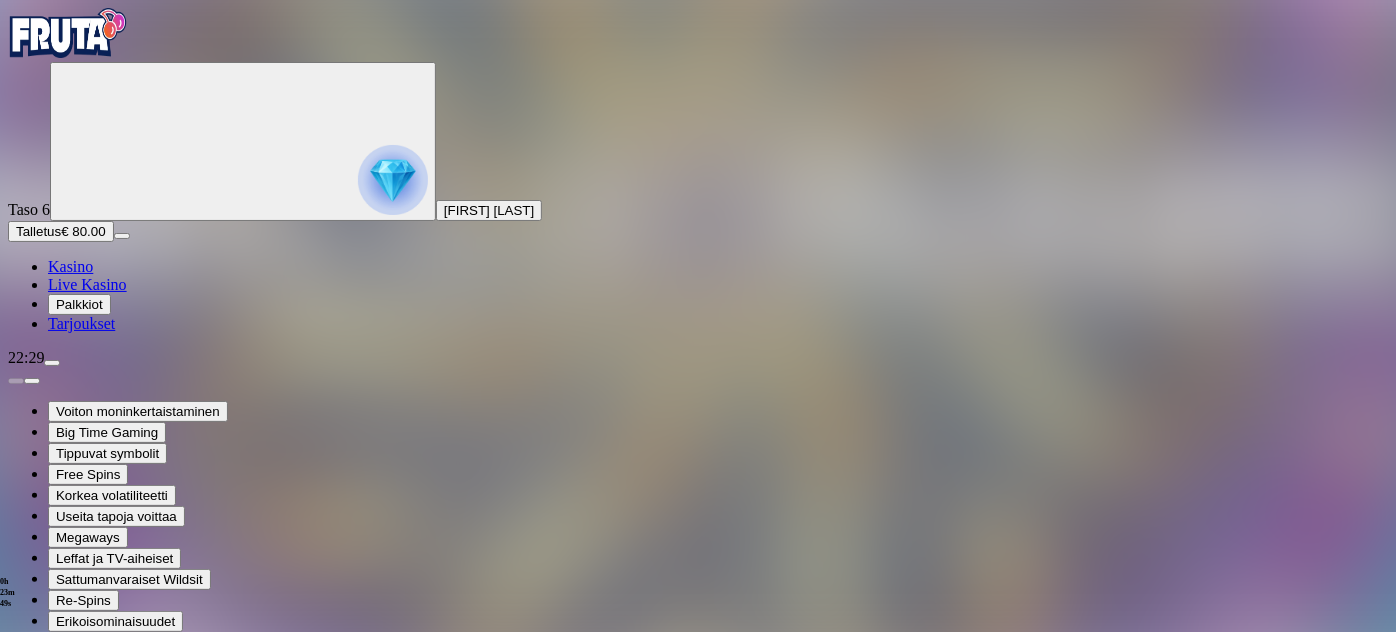 click on "Kasino" at bounding box center [70, 266] 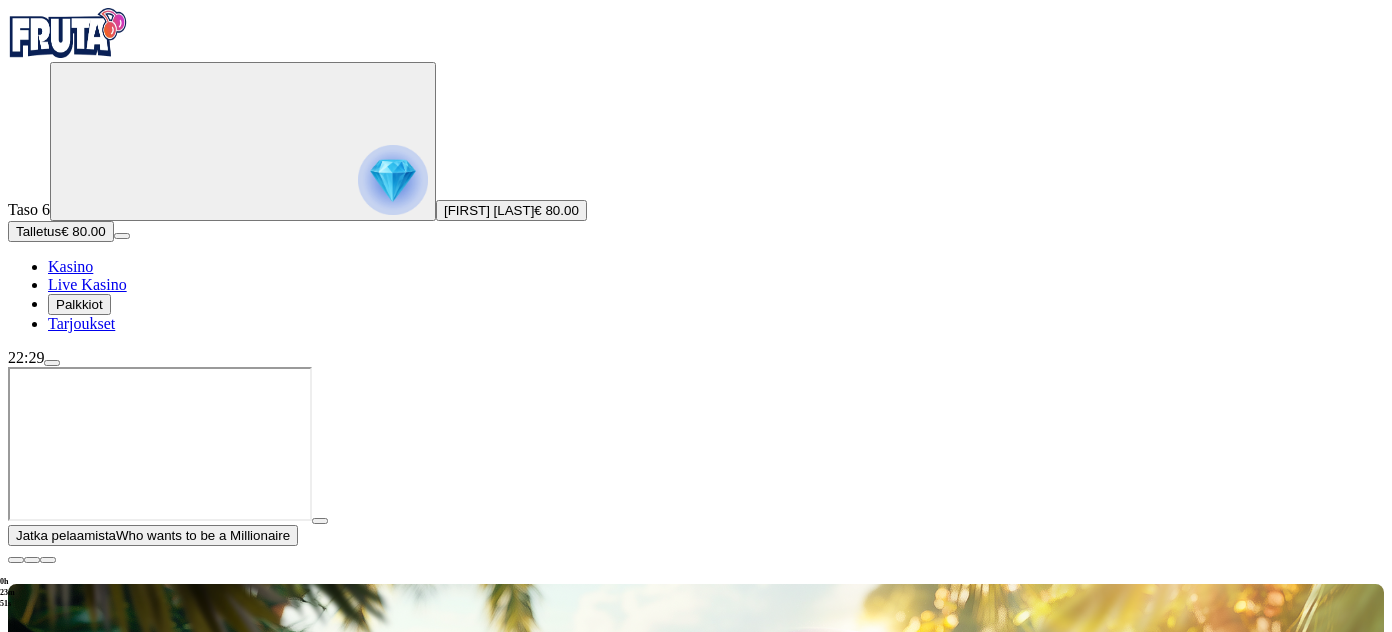click at bounding box center (16, 560) 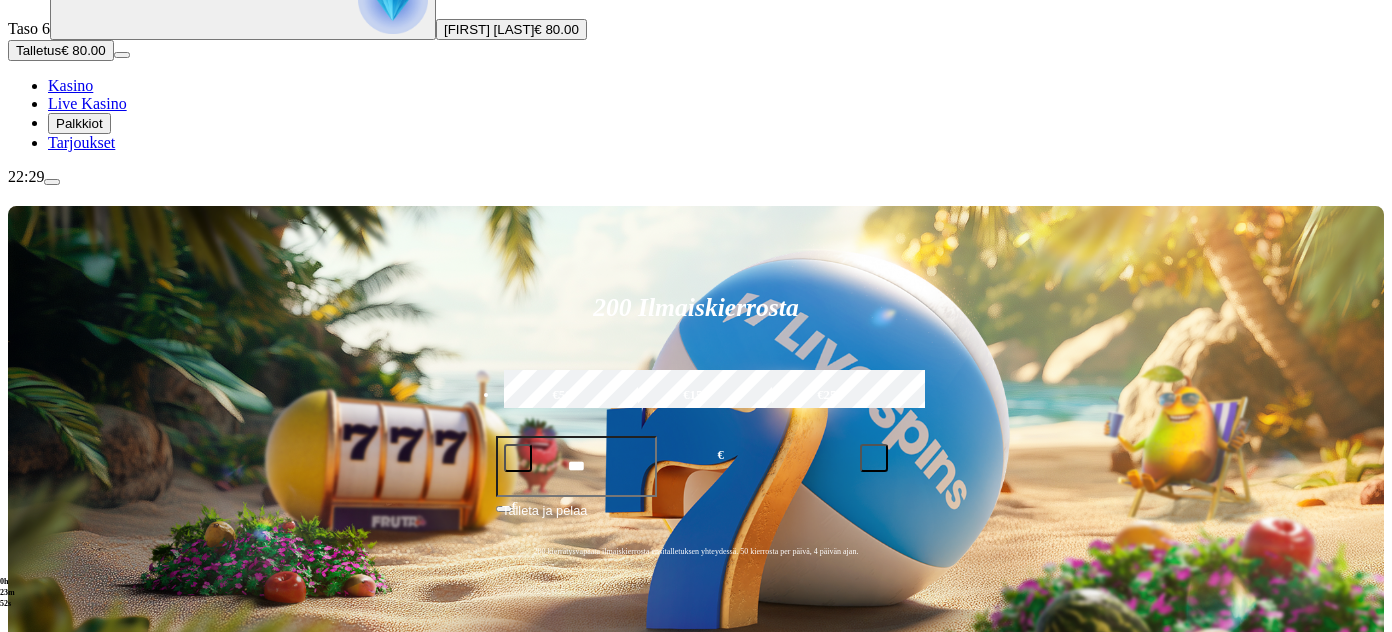 scroll, scrollTop: 181, scrollLeft: 0, axis: vertical 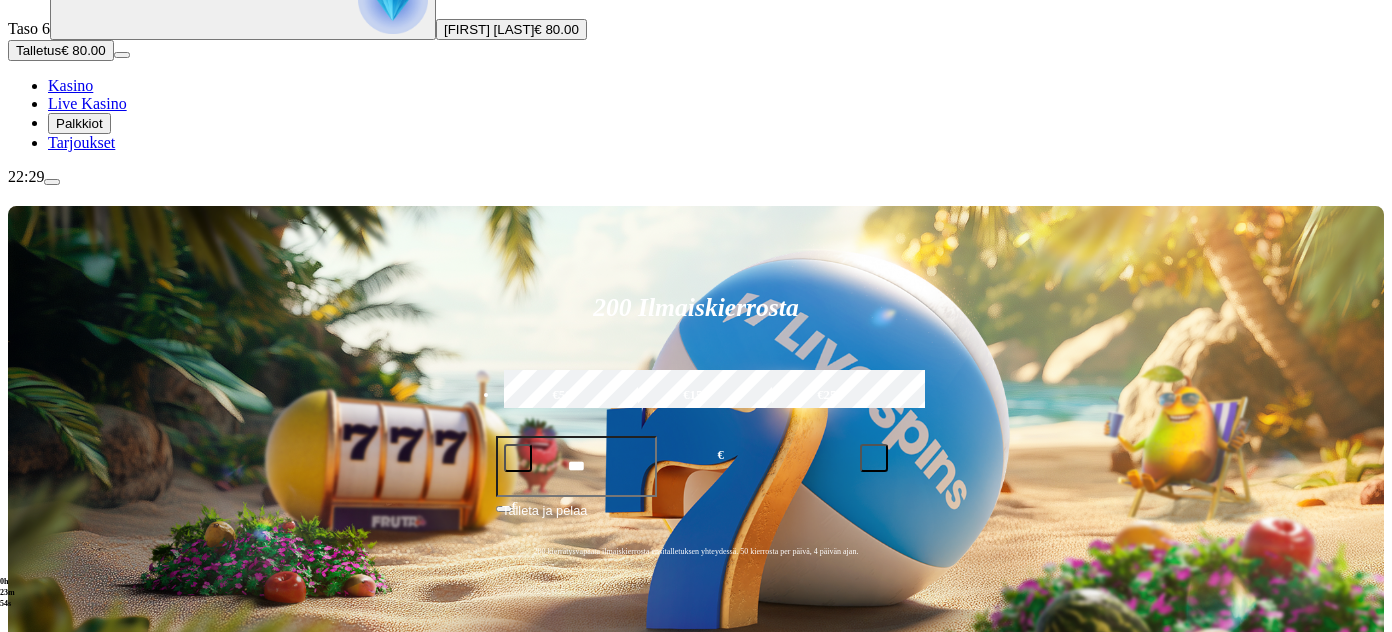 click on "Pelaa nyt" at bounding box center (77, 1068) 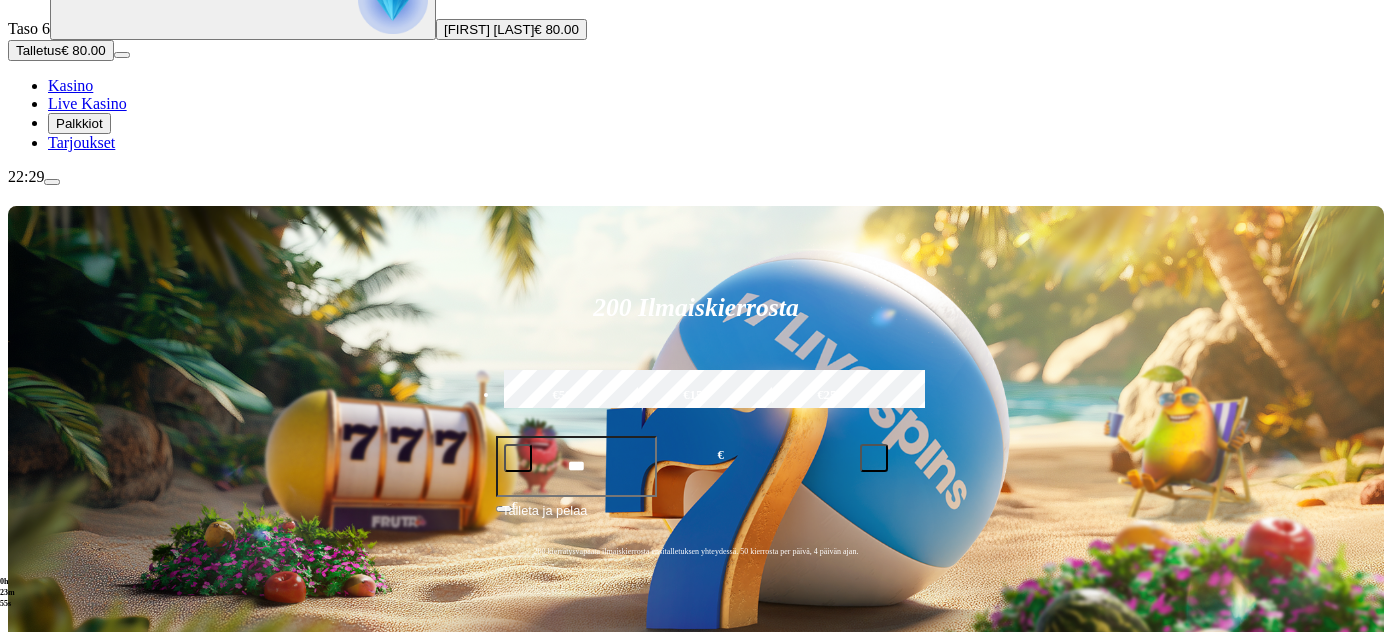 scroll, scrollTop: 0, scrollLeft: 0, axis: both 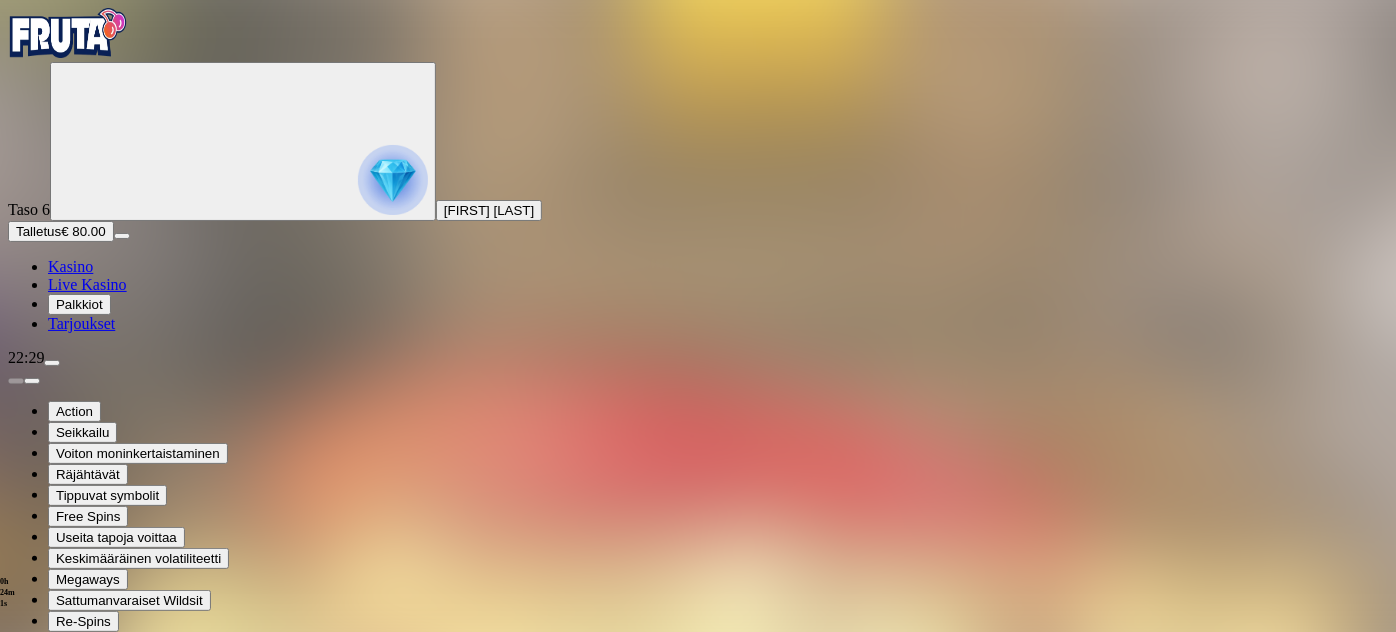 drag, startPoint x: 1256, startPoint y: 182, endPoint x: 1255, endPoint y: 291, distance: 109.004585 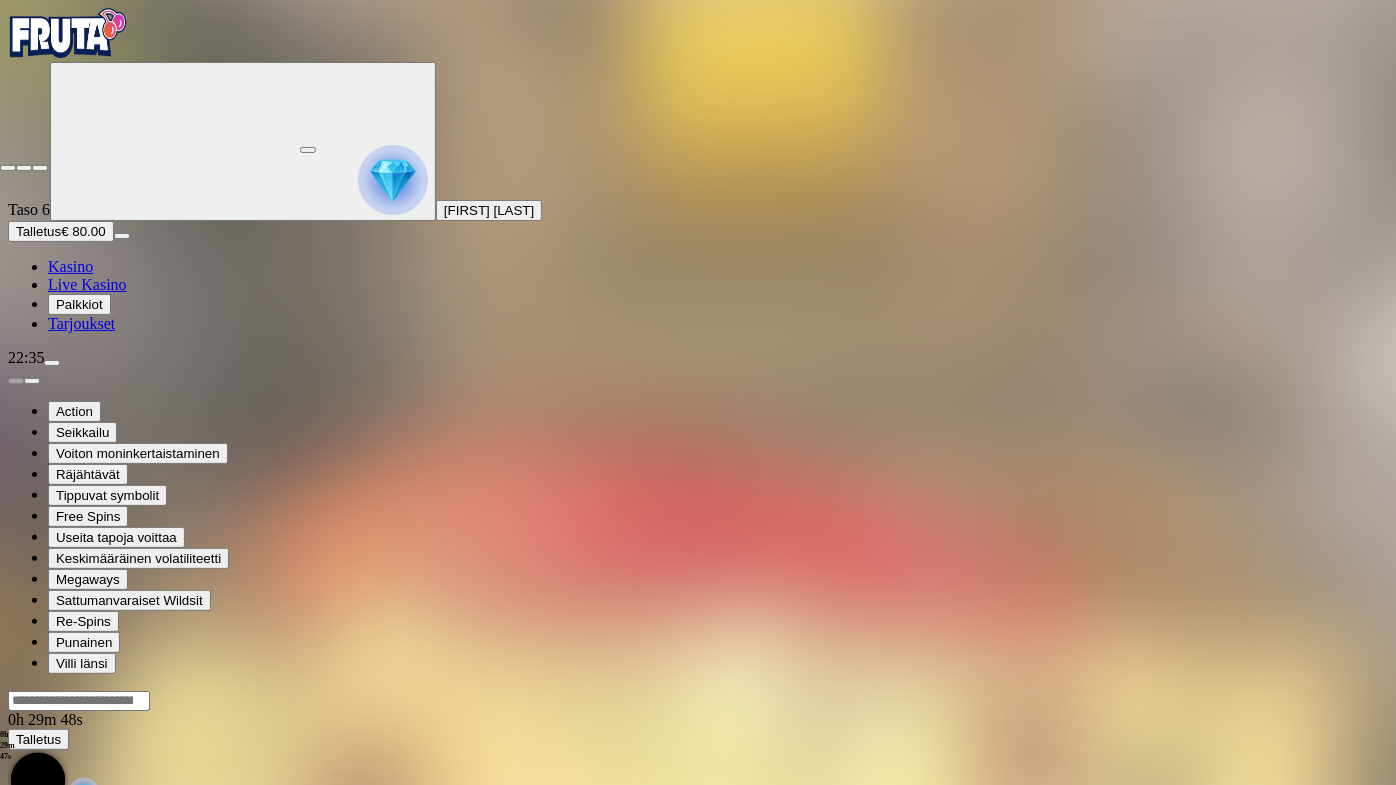 click at bounding box center [40, 168] 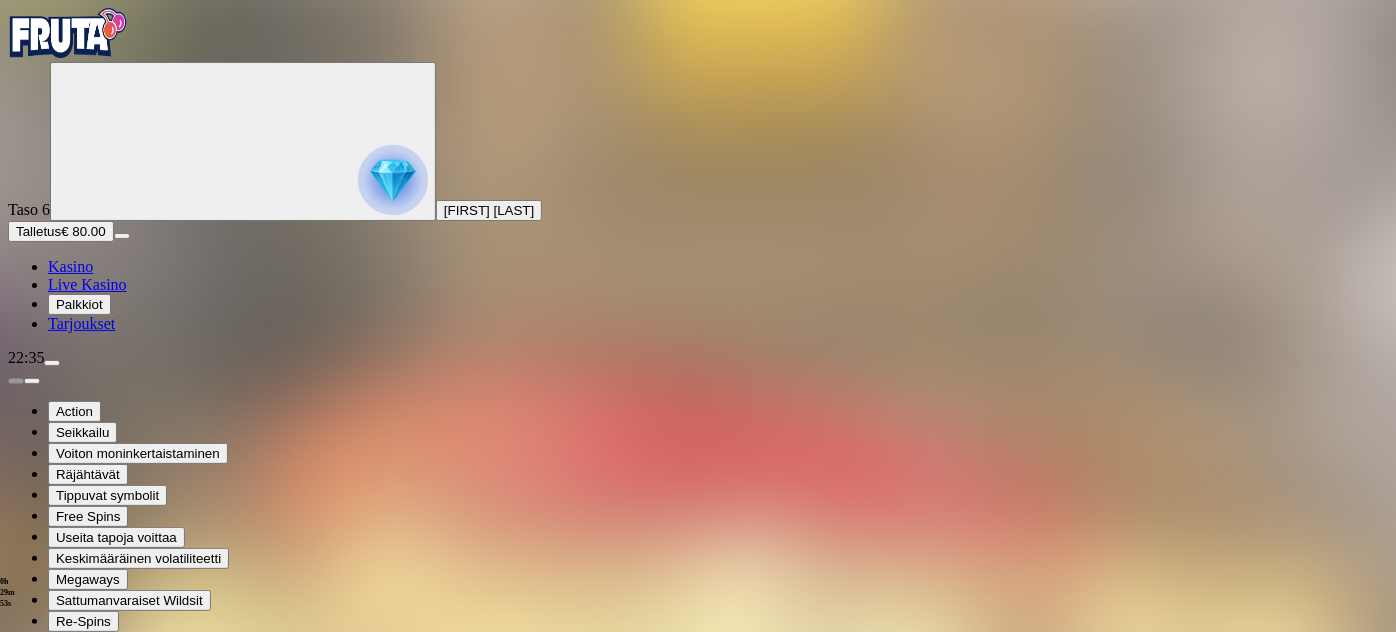 click at bounding box center [16, 883] 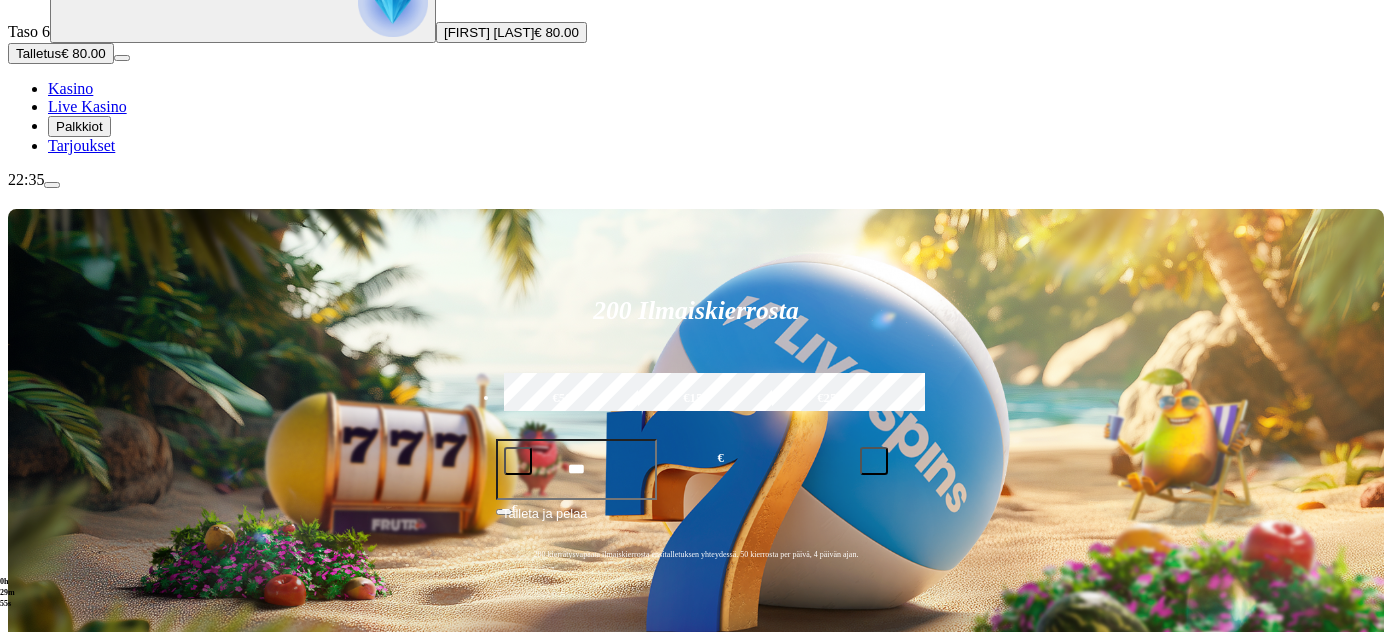 scroll, scrollTop: 181, scrollLeft: 0, axis: vertical 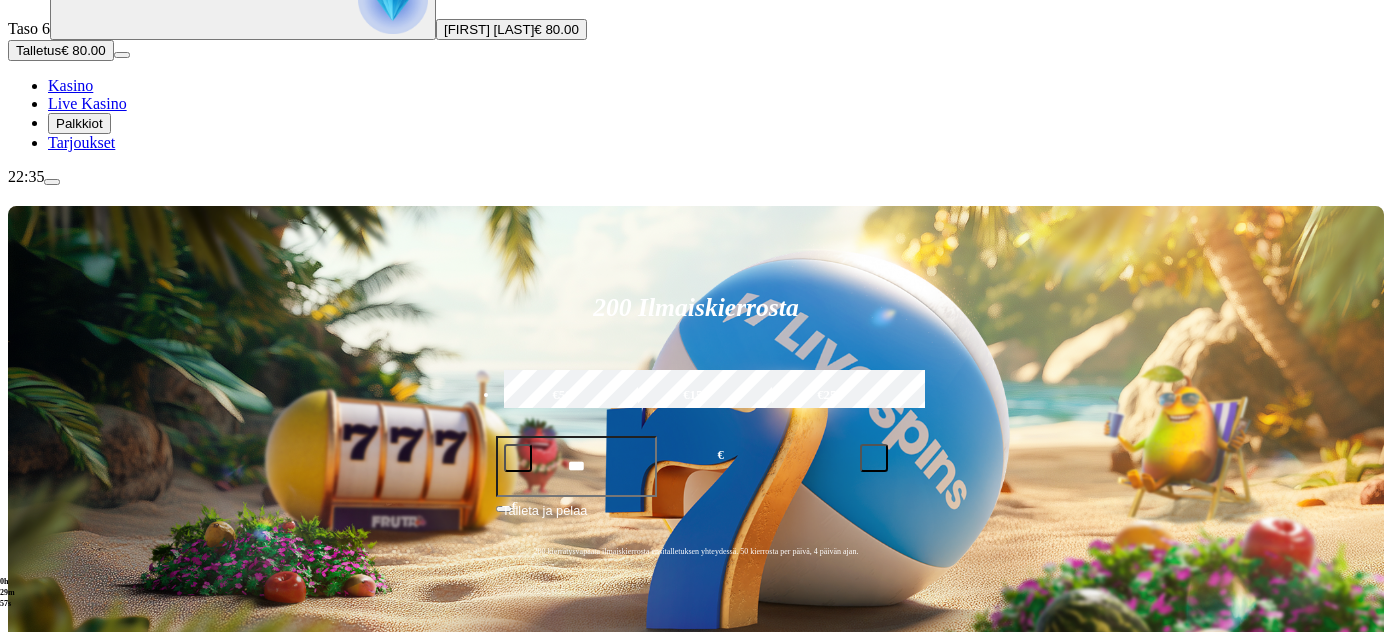 click on "Pelaa nyt" at bounding box center (77, 1164) 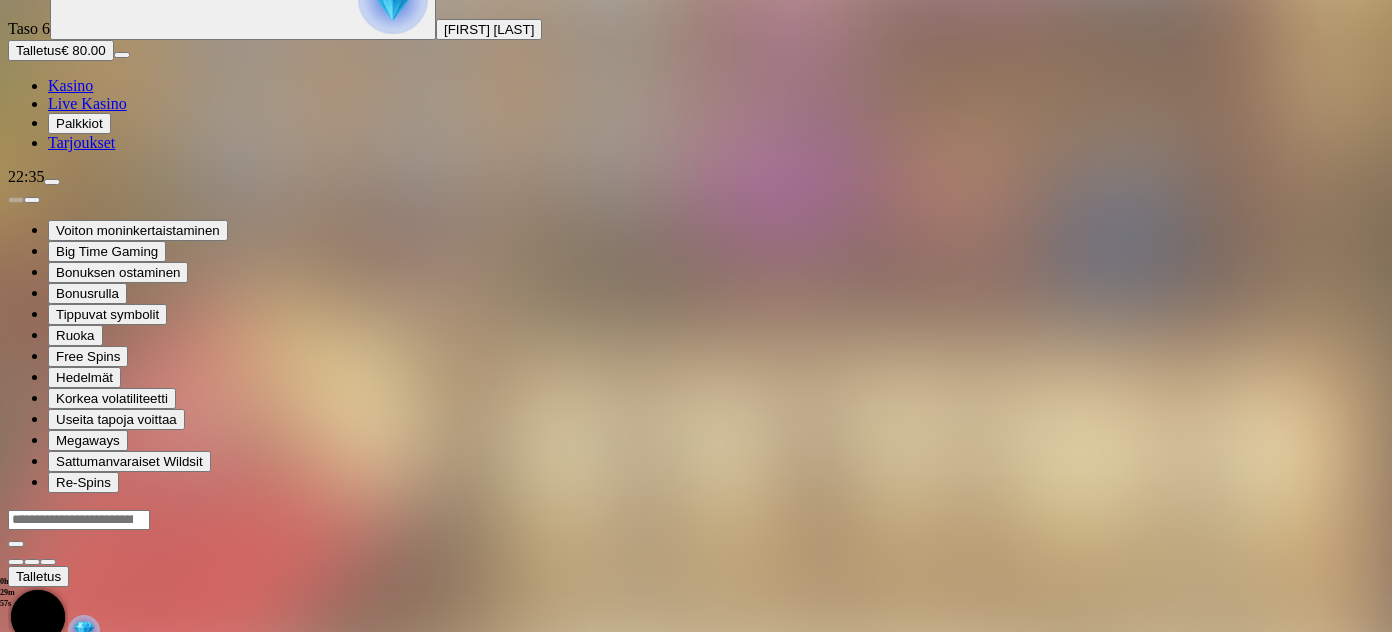 scroll, scrollTop: 0, scrollLeft: 0, axis: both 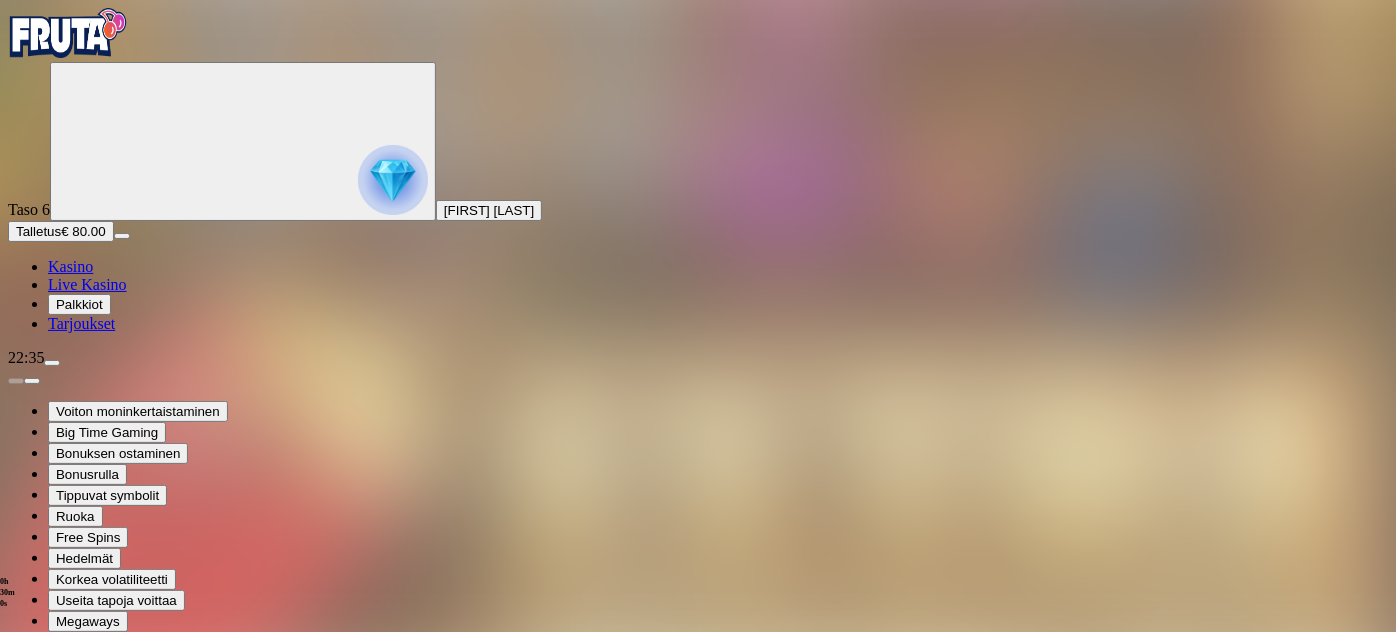 click at bounding box center [48, 883] 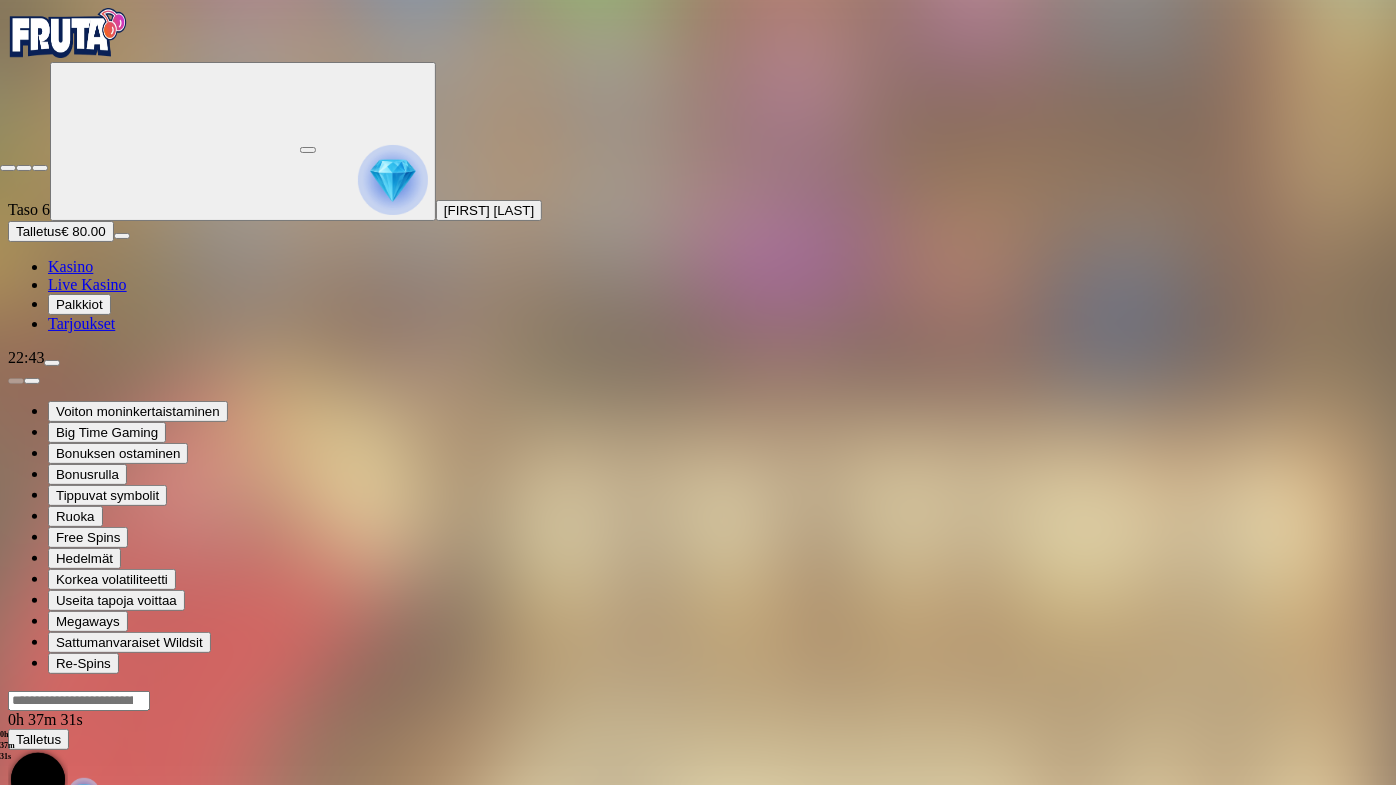 click at bounding box center [40, 168] 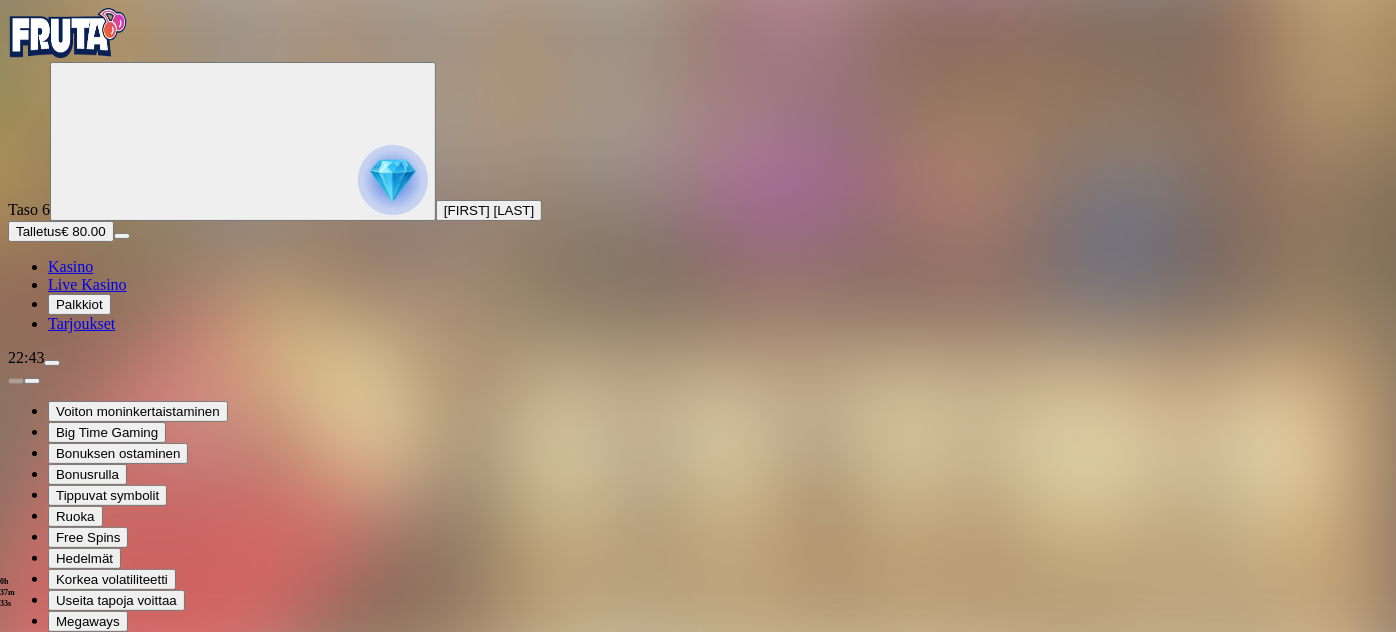 click at bounding box center [16, 883] 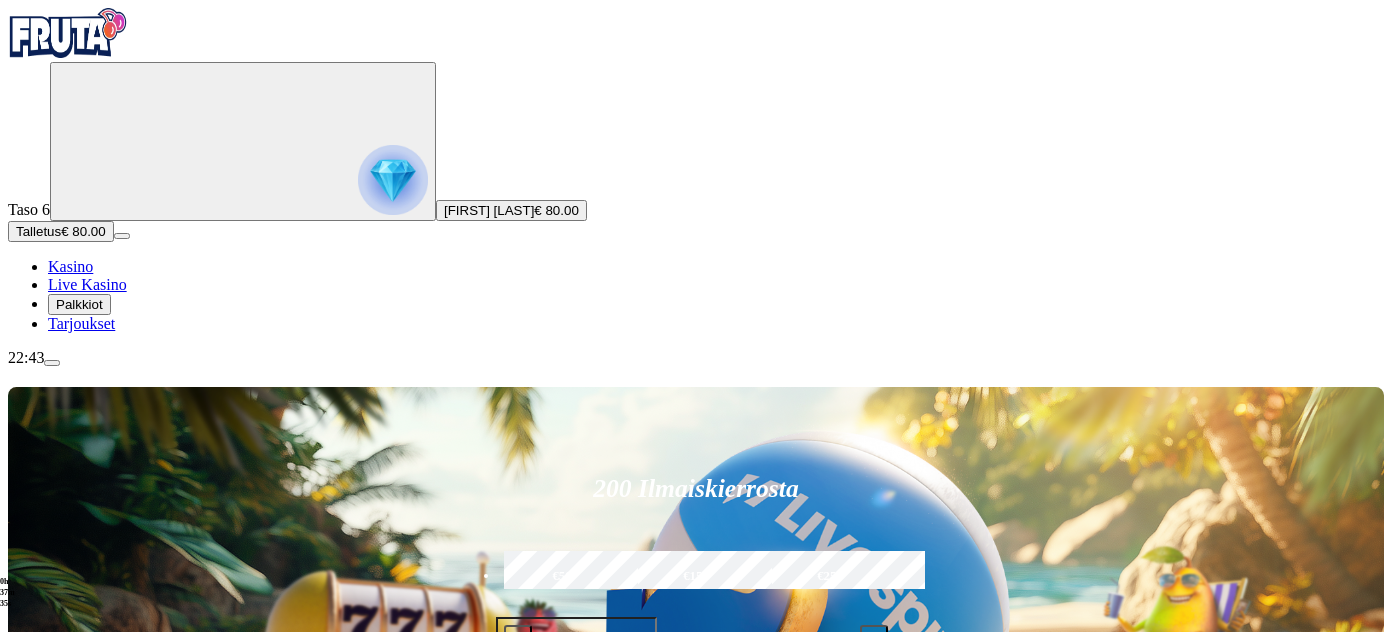 scroll, scrollTop: 90, scrollLeft: 0, axis: vertical 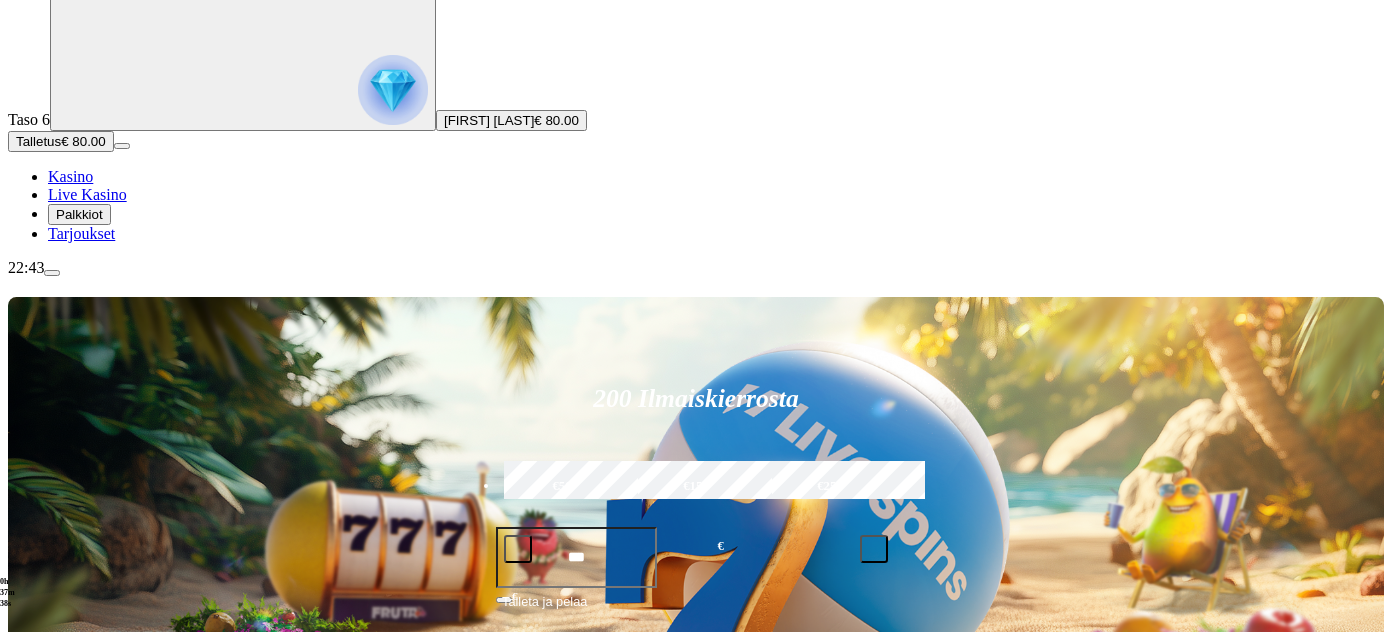 click on "Pelaa nyt" at bounding box center (77, 1350) 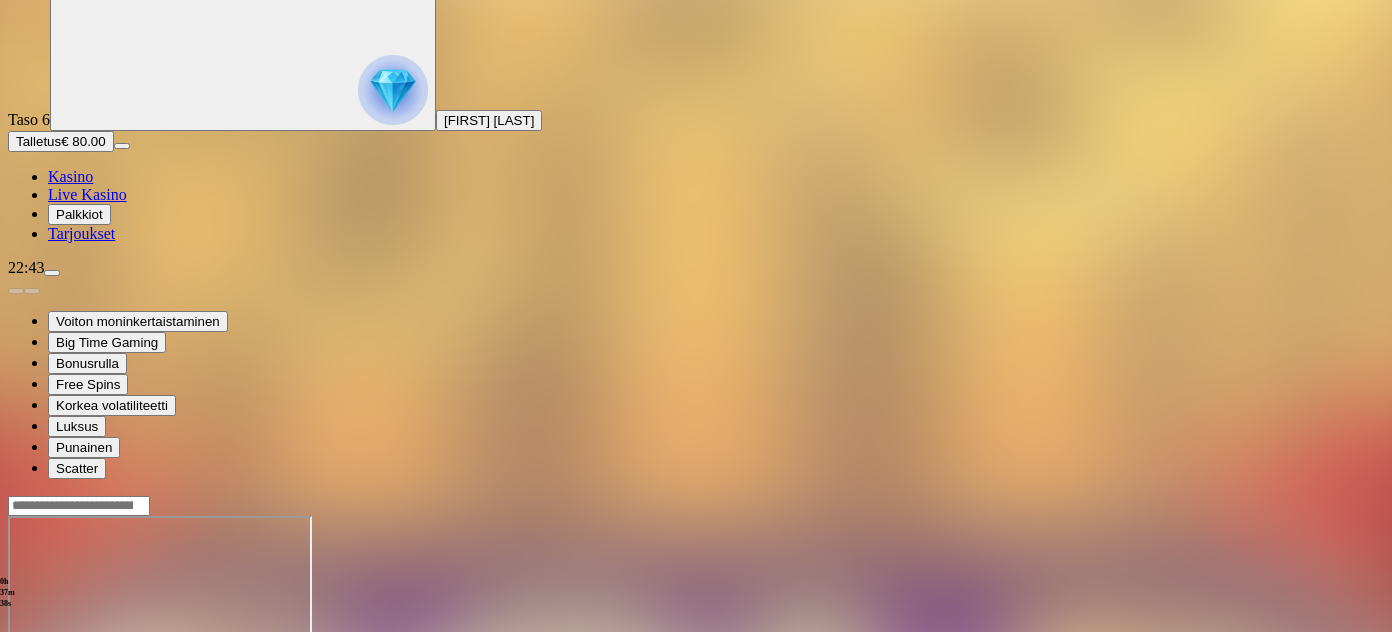 scroll, scrollTop: 0, scrollLeft: 0, axis: both 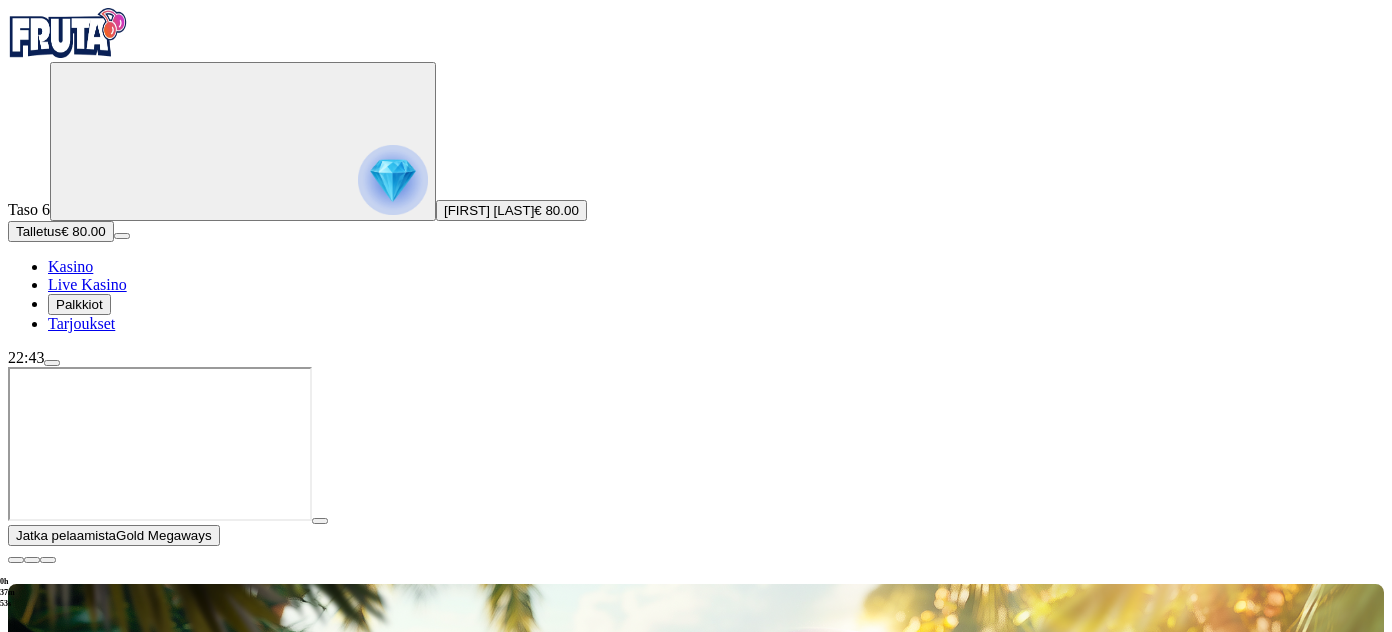 click at bounding box center [16, 560] 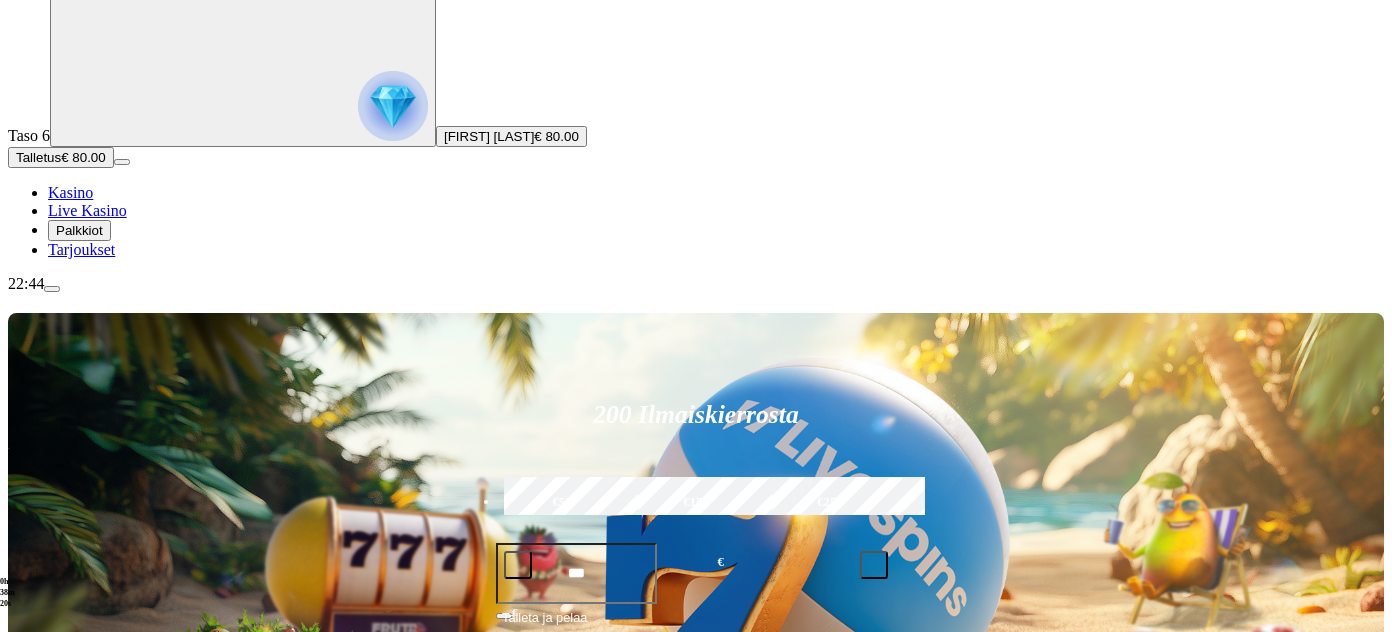 scroll, scrollTop: 0, scrollLeft: 0, axis: both 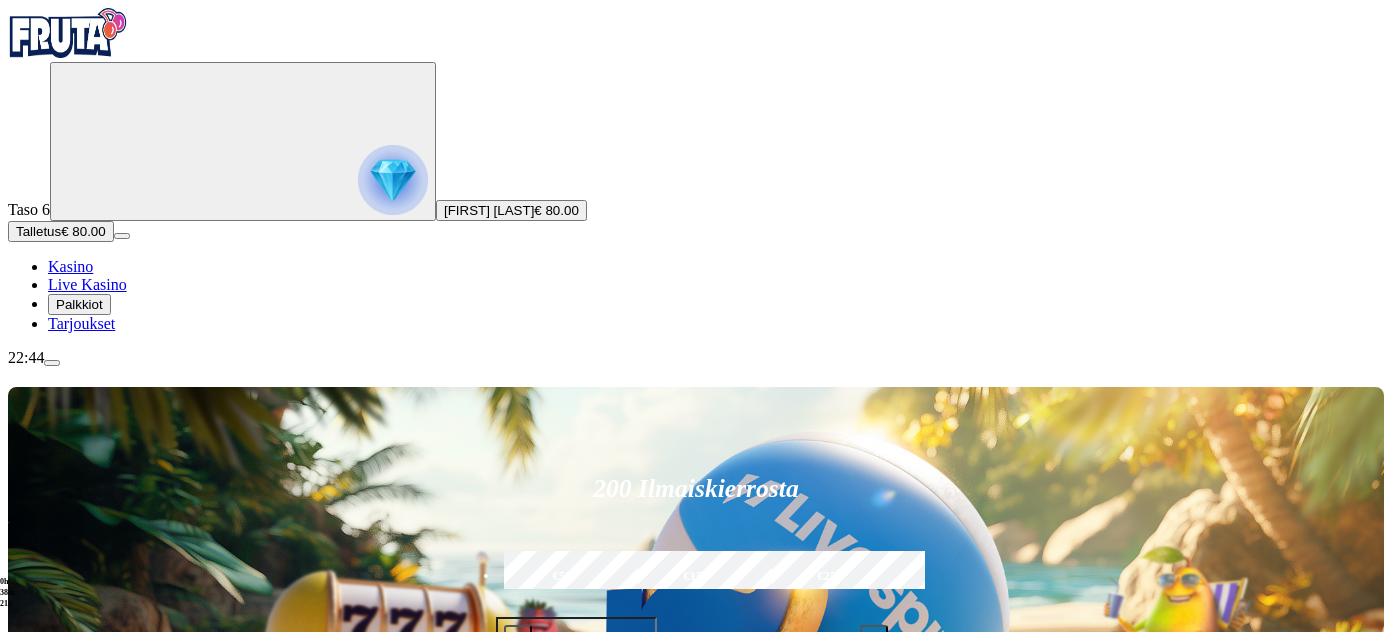 click on "Kasino" at bounding box center [70, 266] 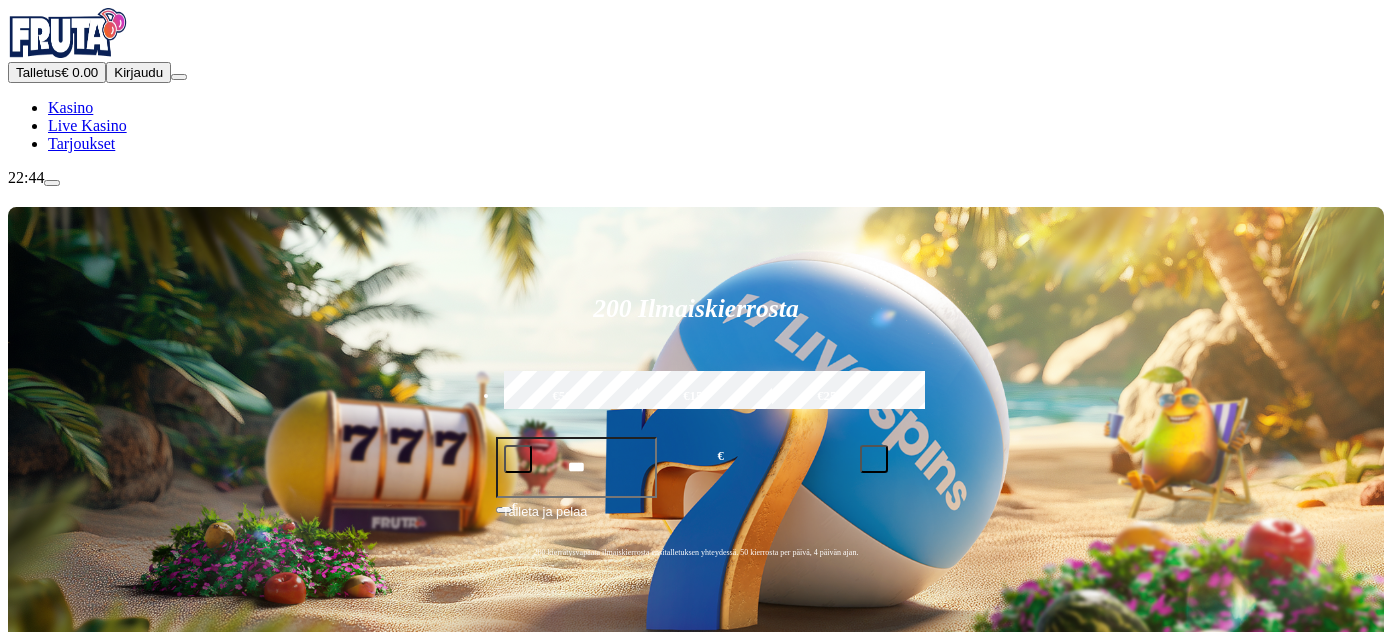 click on "Ymmärrän" at bounding box center (151, 17109) 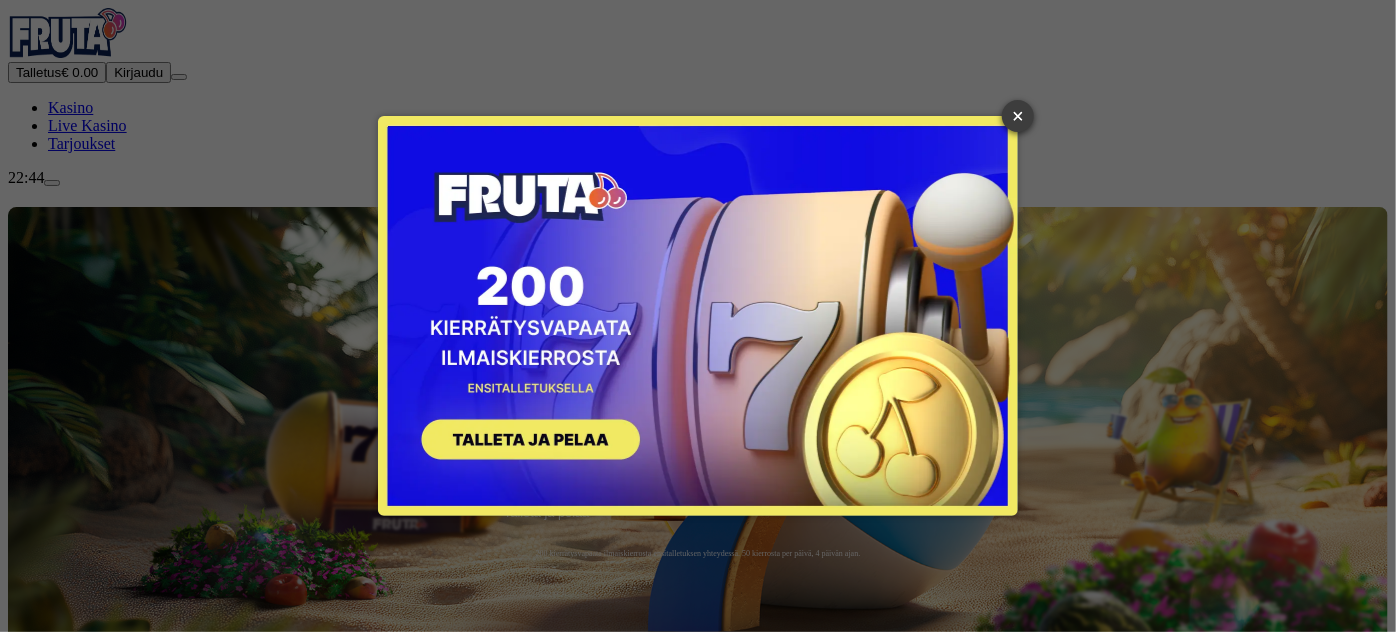 click on "×" at bounding box center (1018, 116) 